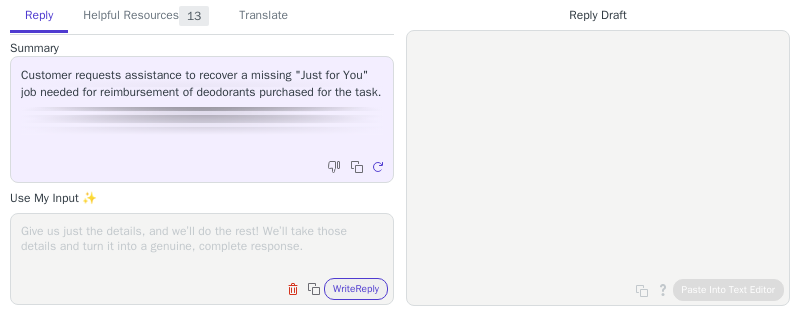 scroll, scrollTop: 0, scrollLeft: 0, axis: both 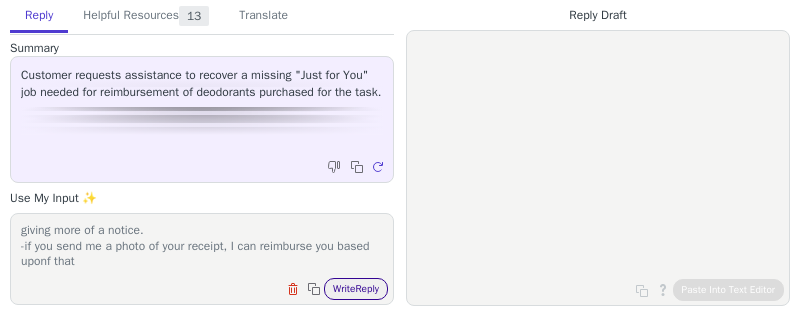 type on "-I am sorry that you have not yet seen the job, we apologizer for not giving more of a notice.
-if you send me a photo of your receipt, I can reimburse you based uponf that" 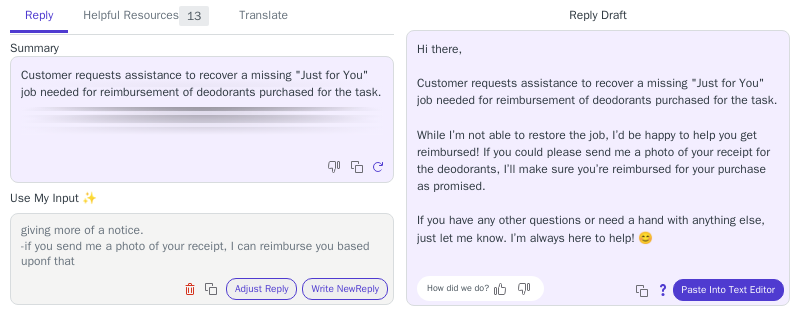scroll, scrollTop: 11, scrollLeft: 0, axis: vertical 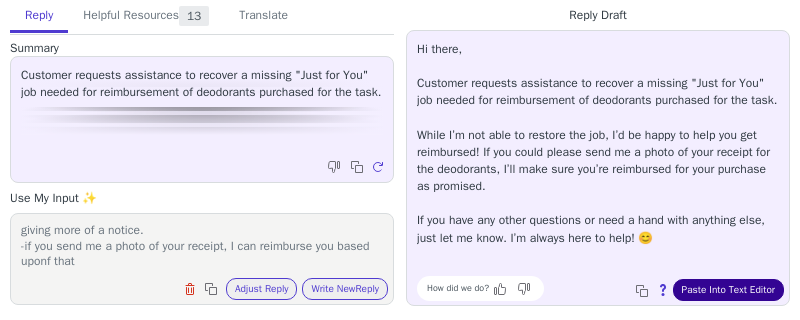 click on "Paste Into Text Editor" at bounding box center [728, 290] 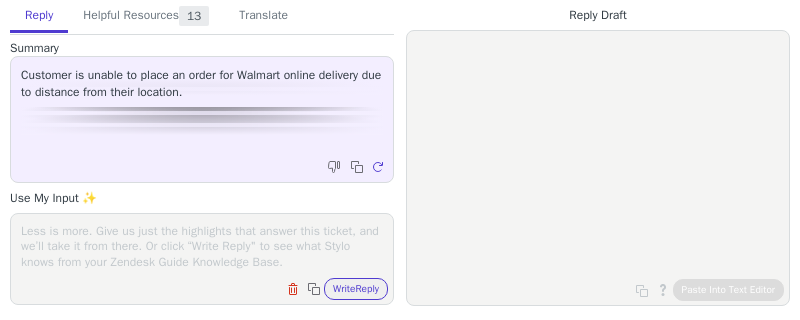 scroll, scrollTop: 0, scrollLeft: 0, axis: both 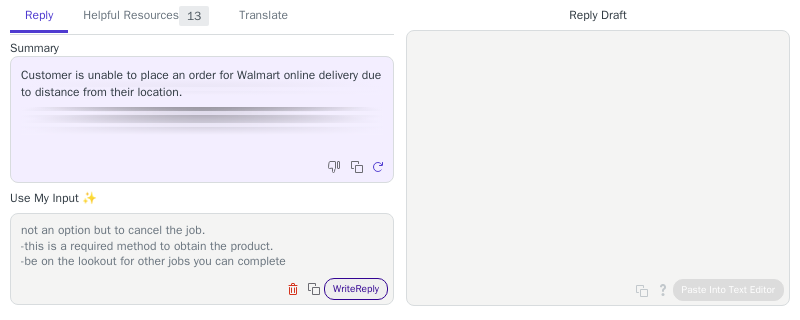 type on "-if you are not able to place a delivery through walmart.com there is not an option but to cancel the job.
-this is a required method to obtain the product.
-be on the lookout for other jobs you can complete" 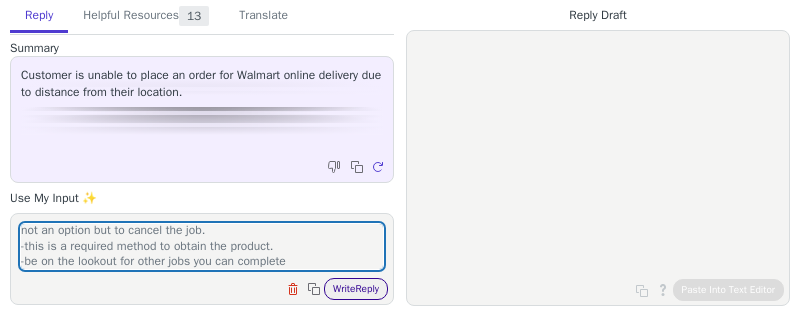 click on "Write  Reply" at bounding box center [356, 289] 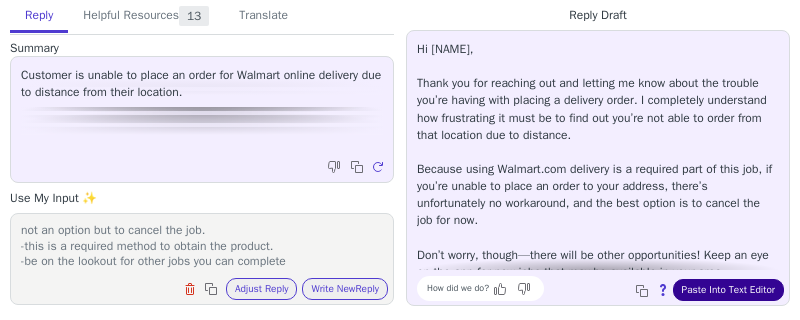 click on "Paste Into Text Editor" at bounding box center [728, 290] 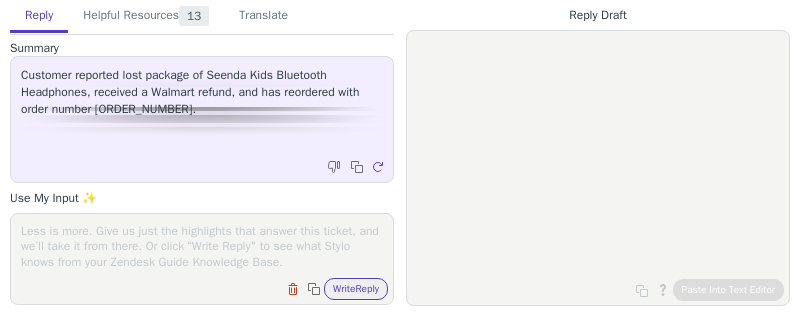 scroll, scrollTop: 0, scrollLeft: 0, axis: both 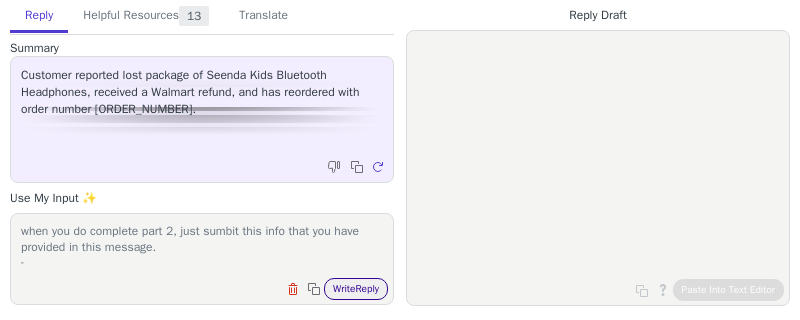 type on "-thank you for letting me know and I am glad that you wre able to get this reoslved.
-it looks like you have not yet completed the 2nd part of the job. when you do complete part 2, just sumbit this info that you have provided in this message.
-" 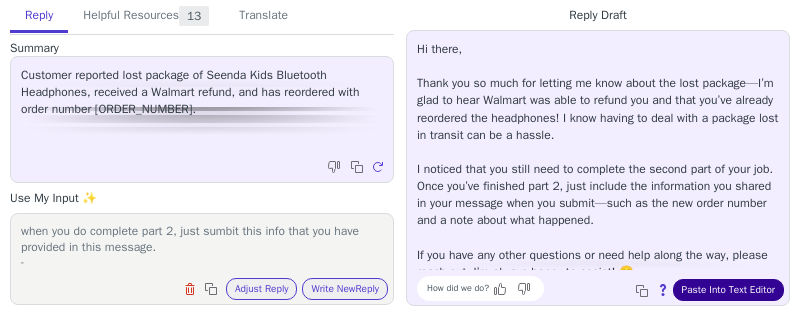 click on "Paste Into Text Editor" at bounding box center (728, 290) 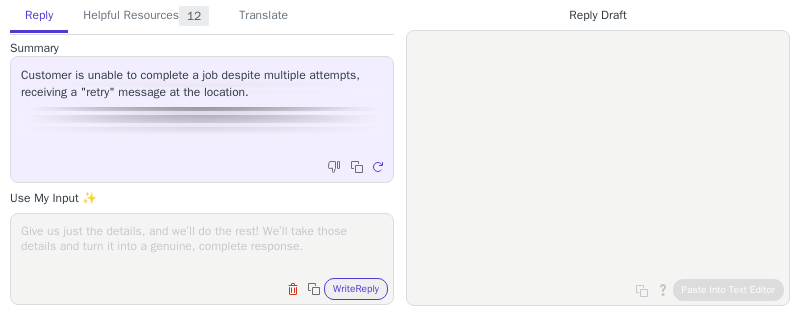 scroll, scrollTop: 0, scrollLeft: 0, axis: both 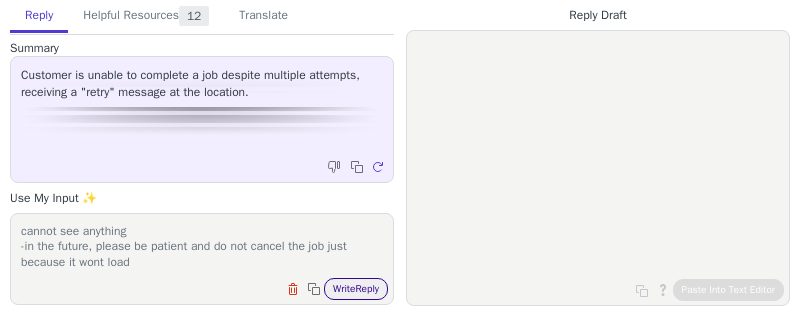 type on "-ask for proof / screenshots of the completed job.
-since you canceled the job,, I am not able to reimburse because I cannot see anything
-in the future, please be patient and do not cancel the job just because it wont load" 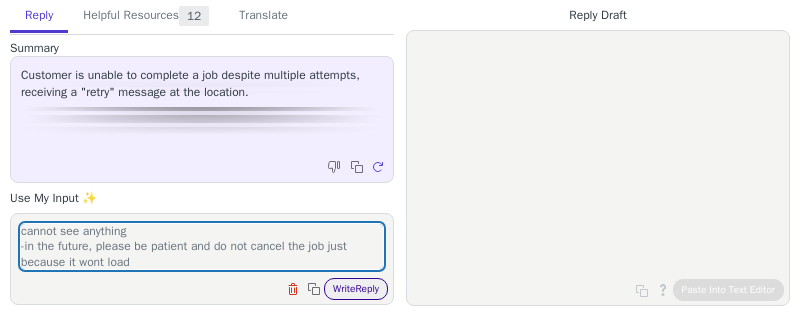 click on "Write  Reply" at bounding box center [356, 289] 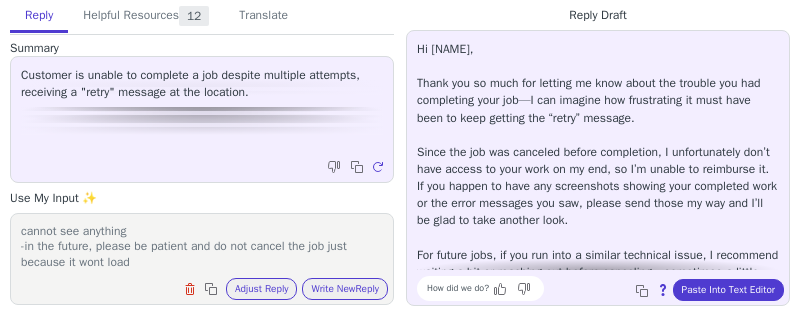scroll, scrollTop: 96, scrollLeft: 0, axis: vertical 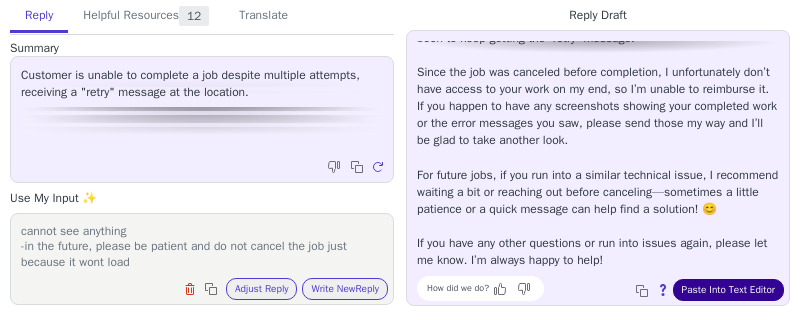 click on "Paste Into Text Editor" at bounding box center (728, 290) 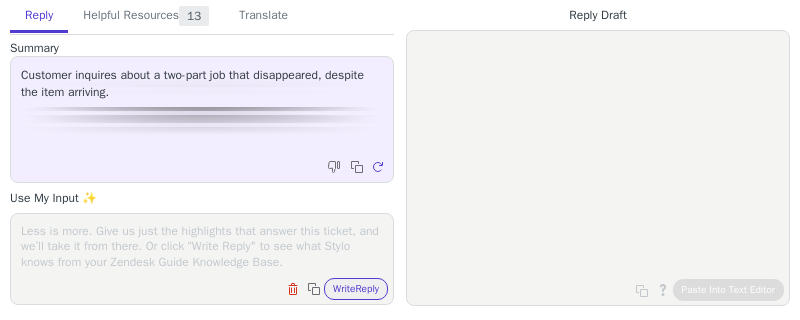 scroll, scrollTop: 0, scrollLeft: 0, axis: both 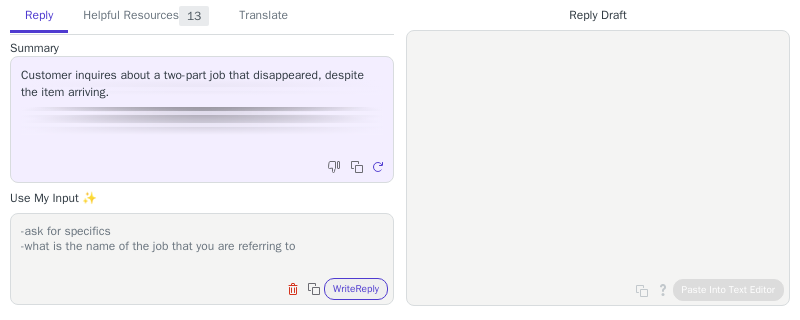 type on "-ask for specifics
-what is the name of the job that you are referring to" 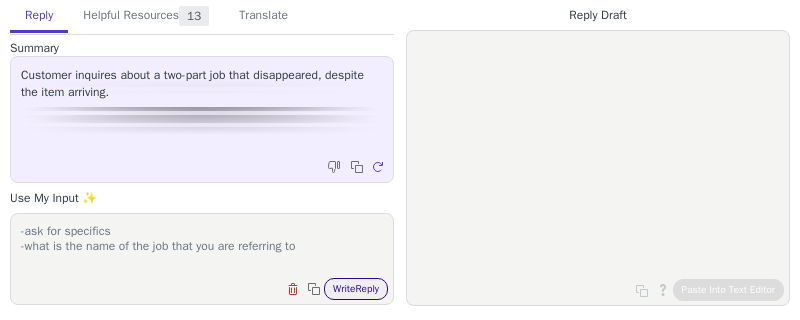 click on "Write  Reply" at bounding box center [356, 289] 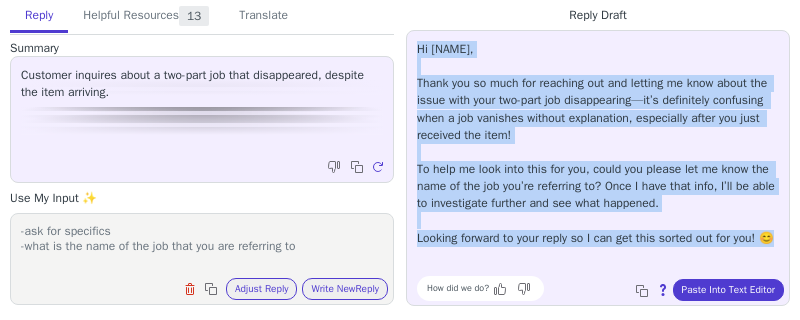 drag, startPoint x: 485, startPoint y: 258, endPoint x: 414, endPoint y: 48, distance: 221.67769 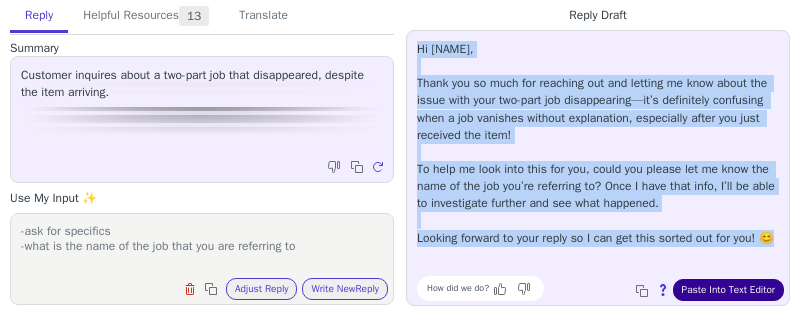 click on "Paste Into Text Editor" at bounding box center [728, 290] 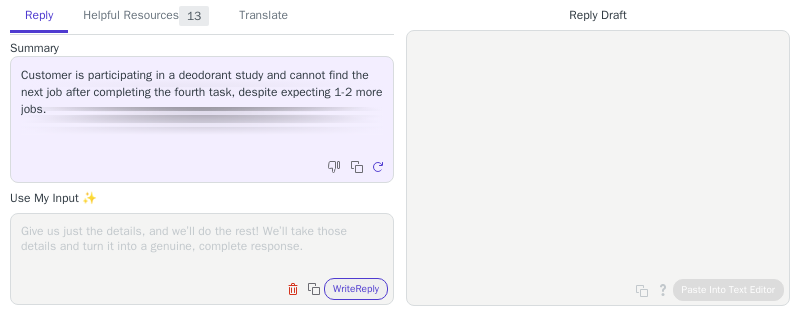 scroll, scrollTop: 0, scrollLeft: 0, axis: both 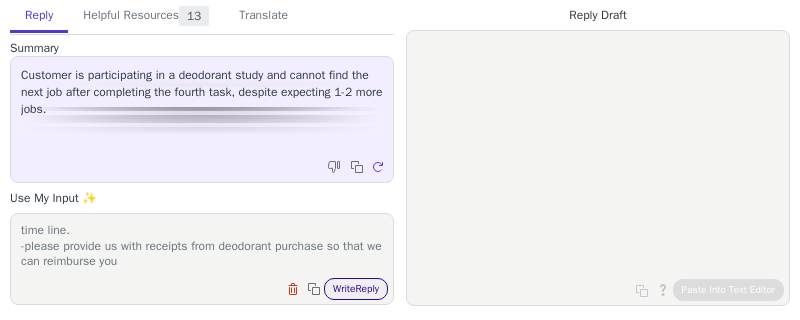 type on "- the next jobos already closed due to poor communicaiton on the time line.
-please provide us with receipts from deodorant purchase so that we can reimburse you" 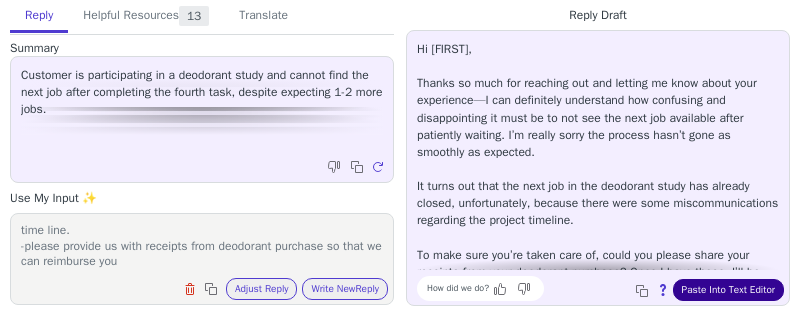 click on "Paste Into Text Editor" at bounding box center [728, 290] 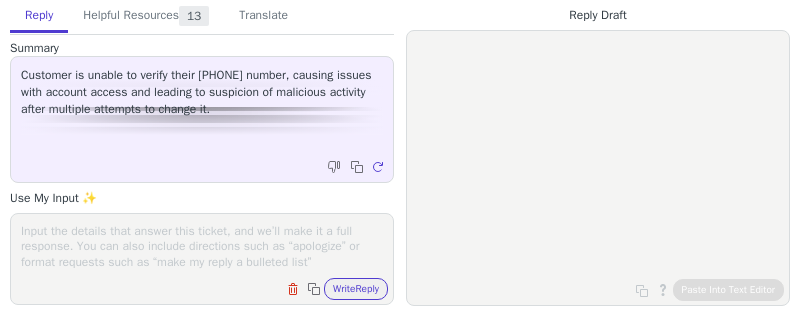 scroll, scrollTop: 0, scrollLeft: 0, axis: both 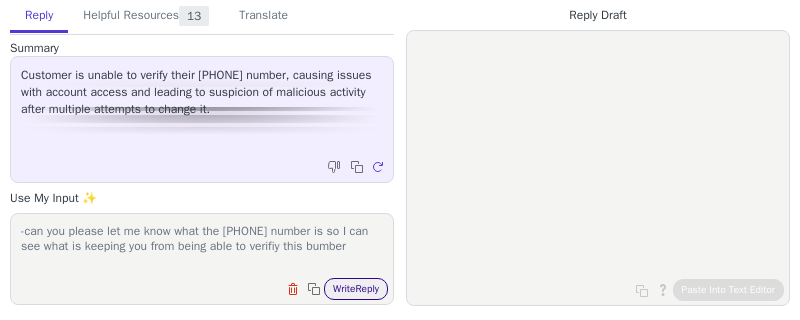 type on "-can you please let me know what the [PHONE] number is so I can see what is keeping you from being able to verifiy this bumber" 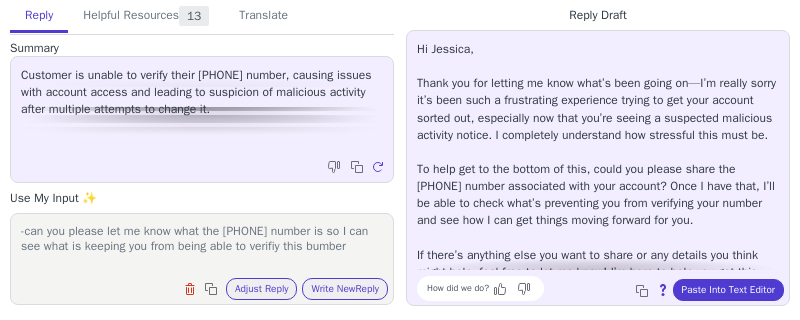 scroll, scrollTop: 45, scrollLeft: 0, axis: vertical 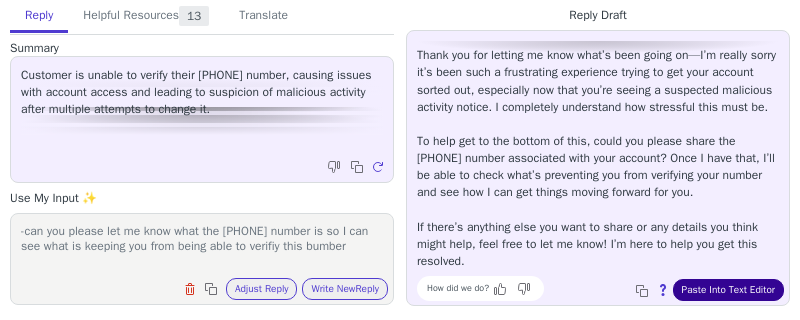 click on "Paste Into Text Editor" at bounding box center [728, 290] 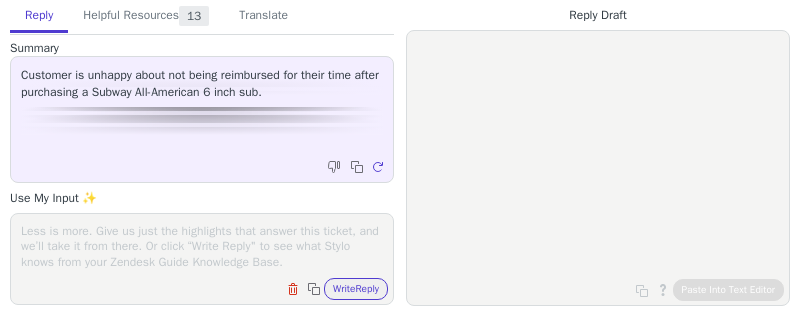 scroll, scrollTop: 0, scrollLeft: 0, axis: both 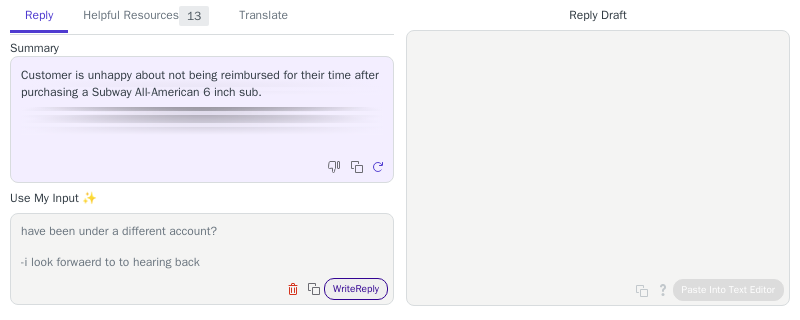 type on "- when looking at the 4 jobs you have completed with Field Agent, none were done with subway. are you sure you submitted it? could it have been under a different account?
-i look forwaerd to to hearing back" 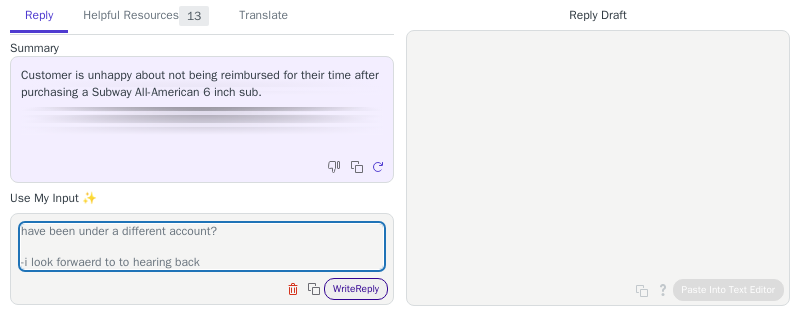 click on "Write  Reply" at bounding box center (356, 289) 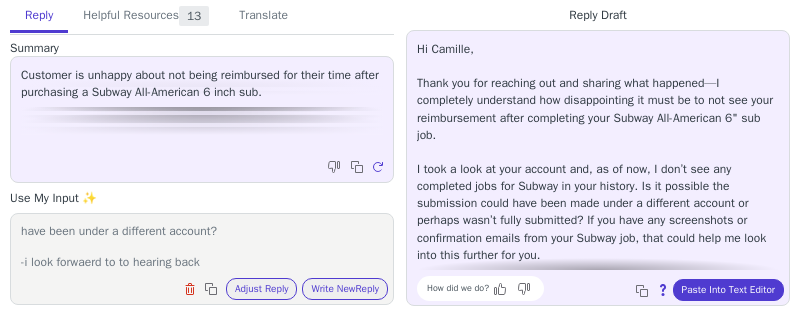 click on "Hi Camille, Thank you for reaching out and sharing what happened—I completely understand how disappointing it must be to not see your reimbursement after completing your Subway All-American 6" sub job. I took a look at your account and, as of now, I don’t see any completed jobs for Subway in your history. Is it possible the submission could have been made under a different account or perhaps wasn’t fully submitted? If you have any screenshots or confirmation emails from your Subway job, that could help me look into this further for you. I’d love to get this sorted out for you! Please let me know if you might have used another email or if you can share any additional details. 😊 Looking forward to hearing from you! How did we do?   Copy to clipboard About this reply Paste Into Text Editor" at bounding box center [598, 168] 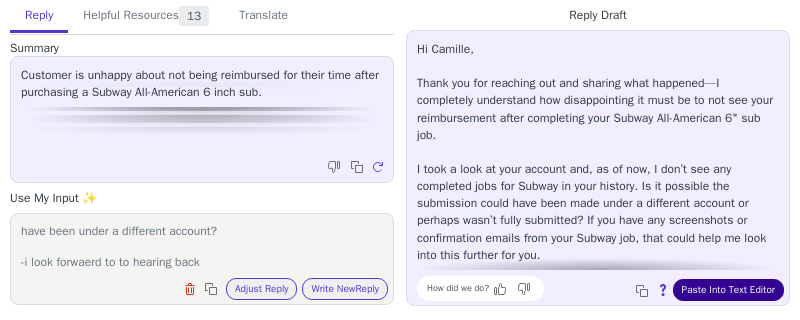 click on "Paste Into Text Editor" at bounding box center (728, 290) 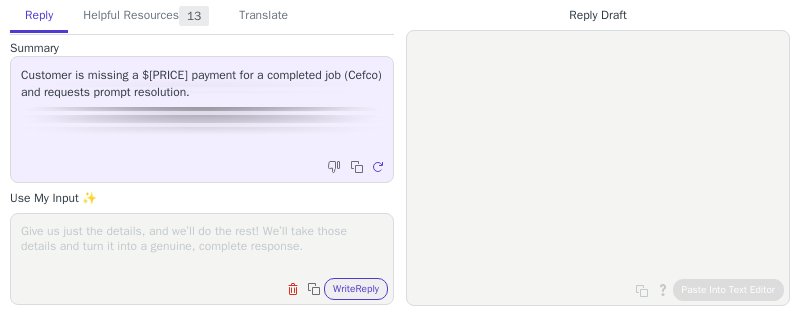 scroll, scrollTop: 0, scrollLeft: 0, axis: both 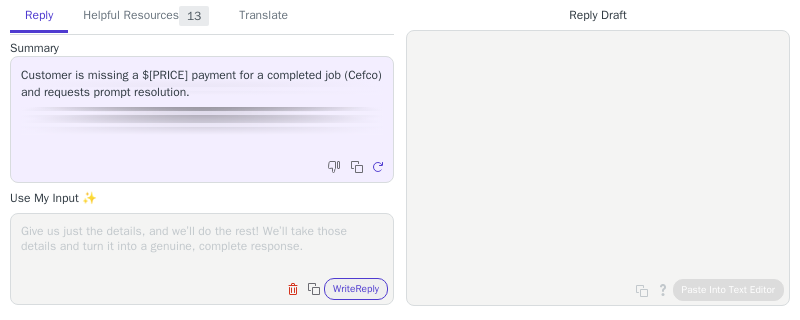 click at bounding box center (202, 246) 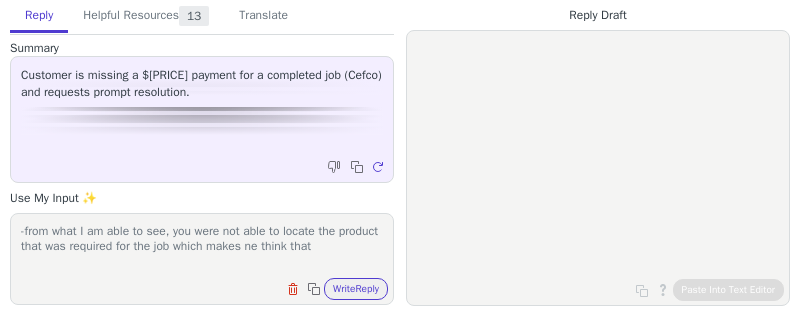 click on "-from what I am able to see, you were not able to locate the product that was required for the job which makes ne think that" at bounding box center [202, 246] 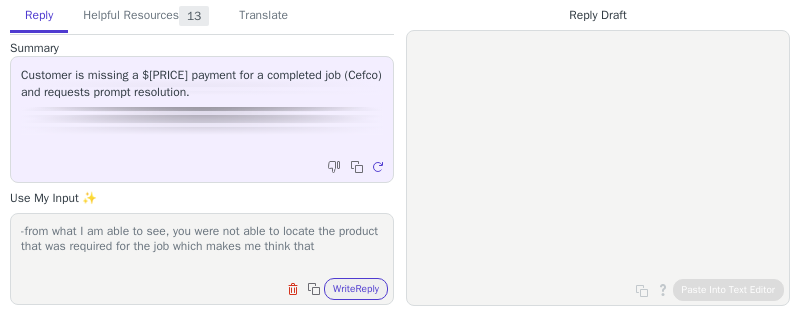 click on "-from what I am able to see, you were not able to locate the product that was required for the job which makes me think that  Clear field Copy to clipboard Write  Reply[PII]" at bounding box center [202, 259] 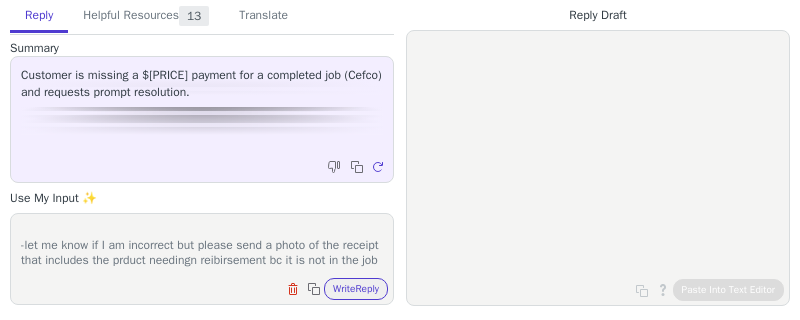 scroll, scrollTop: 78, scrollLeft: 0, axis: vertical 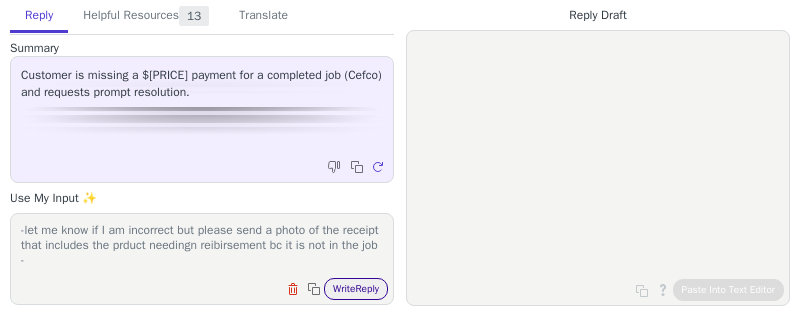 type on "-from what I am able to see, you were not able to locate the product that was required for the job which makes me think that there is nothing to reimburse for
-let me know if I am incorrect but please send a photo of the receipt that includes the prduct needingn reibirsement bc it is not in the job
-" 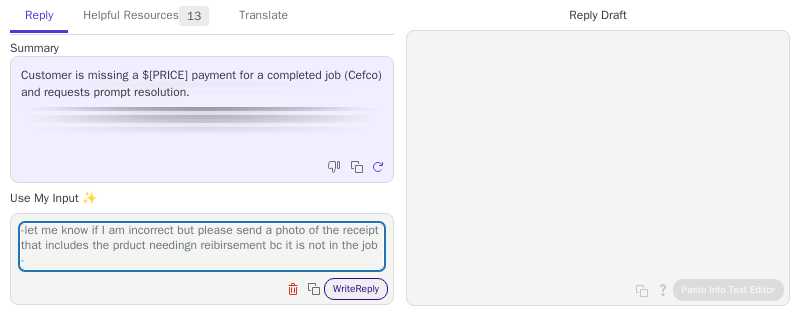 click on "Write  Reply" at bounding box center (356, 289) 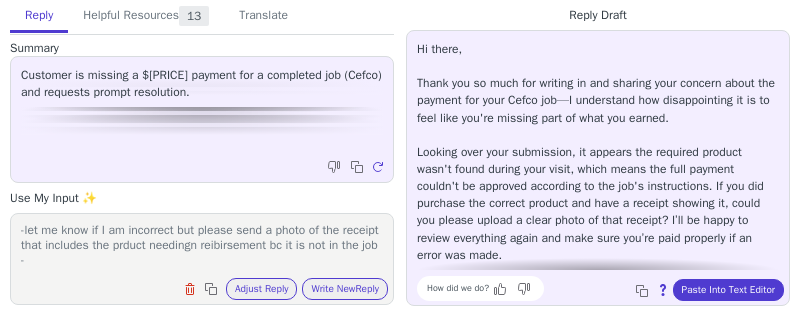 scroll, scrollTop: 62, scrollLeft: 0, axis: vertical 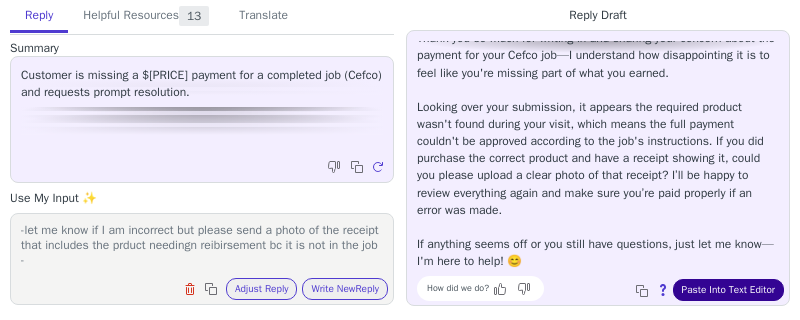 click on "Paste Into Text Editor" at bounding box center (728, 290) 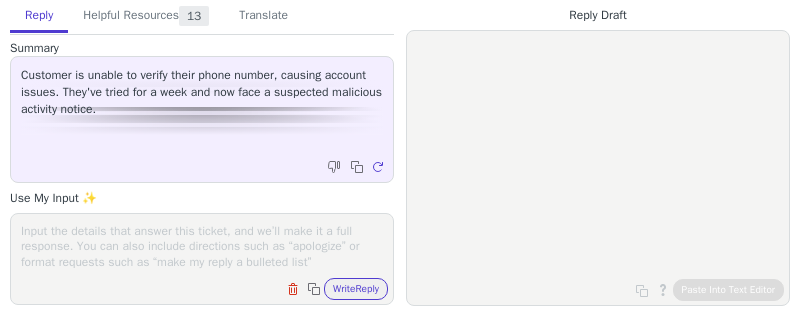 scroll, scrollTop: 0, scrollLeft: 0, axis: both 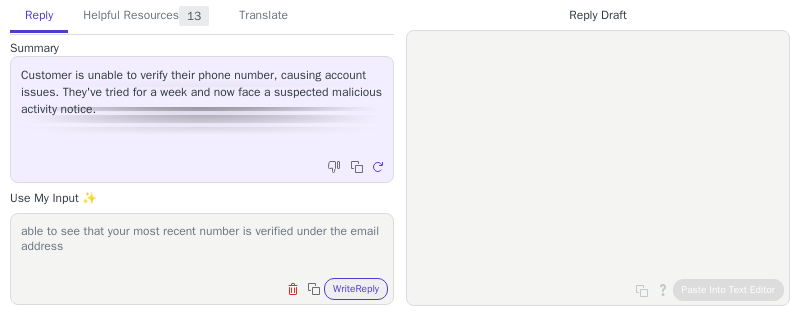 paste on "[EMAIL]" 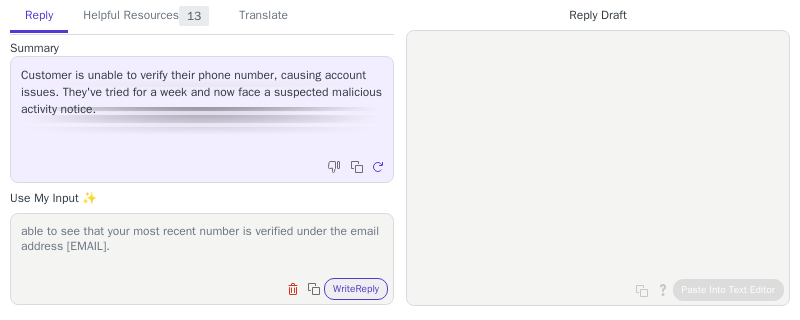 scroll, scrollTop: 16, scrollLeft: 0, axis: vertical 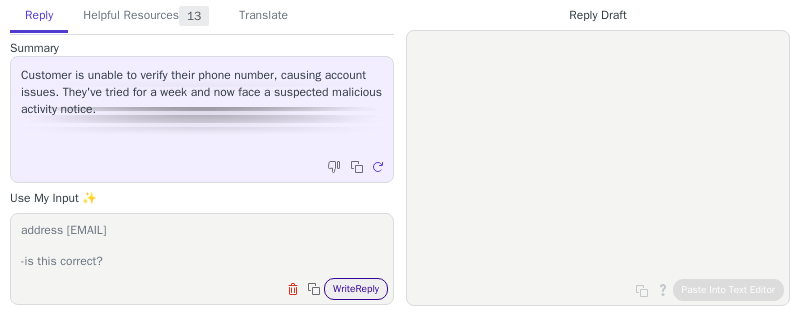 type on "able to see that your most recent number is verified under the email address [EMAIL]
-is this correct?" 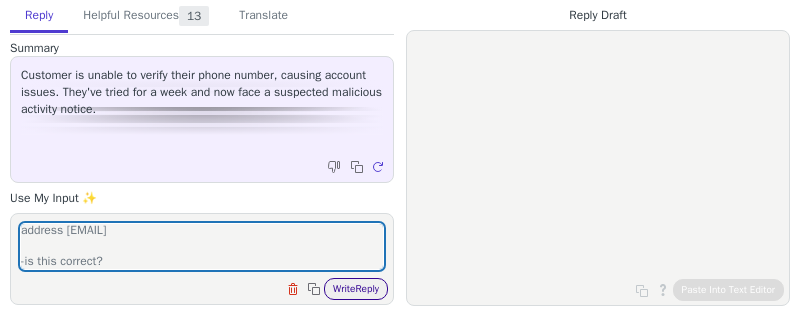 click on "Write  Reply" at bounding box center (356, 289) 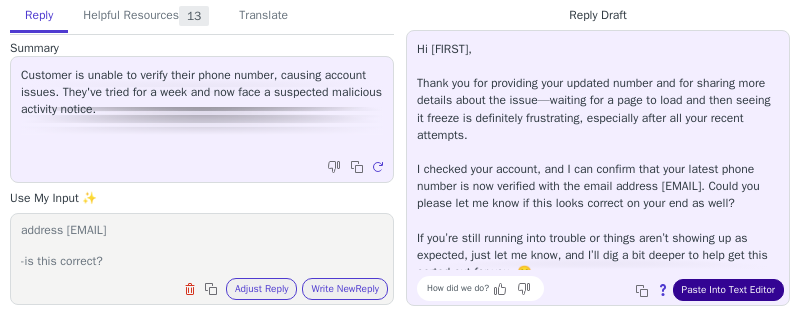 click on "Paste Into Text Editor" at bounding box center [728, 290] 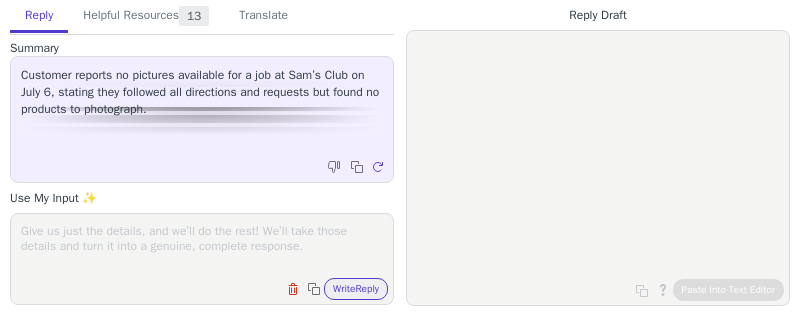 scroll, scrollTop: 0, scrollLeft: 0, axis: both 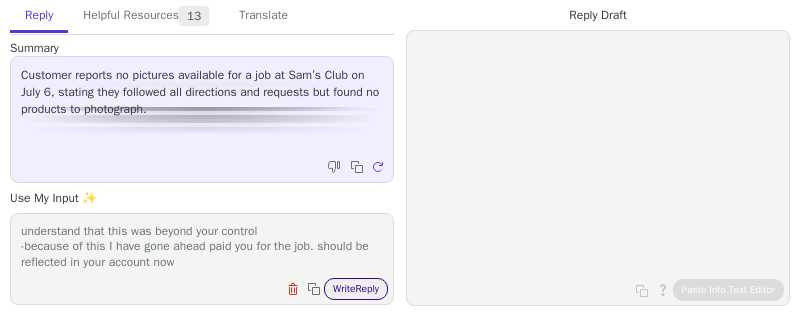 type on "-thank you for bringing this to my attention
-while the end caps are not of the specific product sdk for,, i understand that this was beyond your control
-because of this I have gone ahead paid you for the job. should be reflected in your account now" 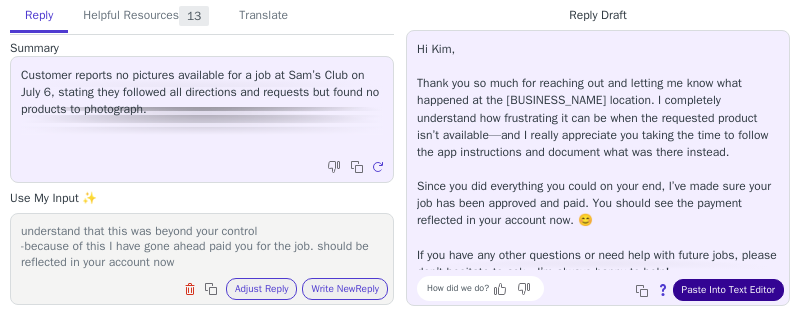 click on "Paste Into Text Editor" at bounding box center (728, 290) 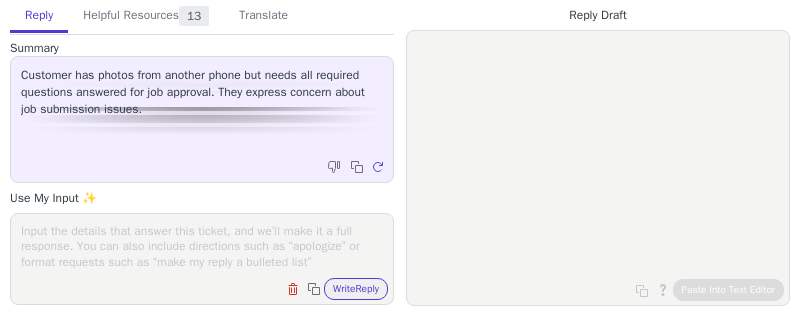 scroll, scrollTop: 0, scrollLeft: 0, axis: both 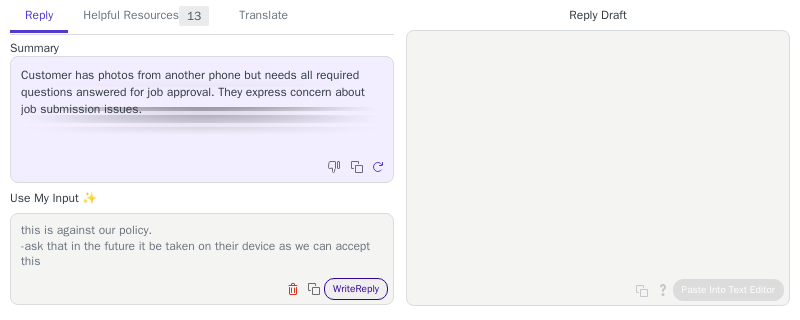 type on "-sadly we cannot accept photos that are taken of other devices as this is against our policy.
-ask that in the future it be taken on their device as we can accept this" 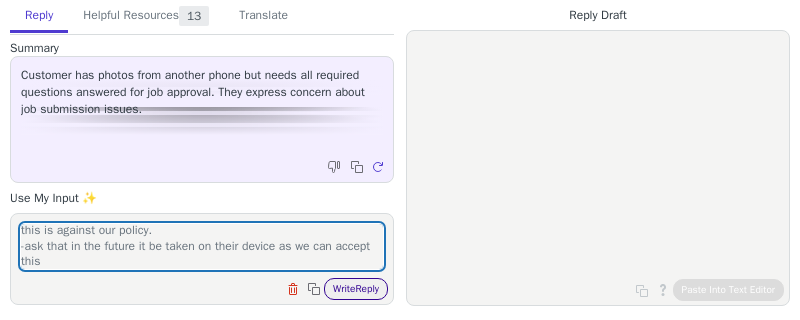 click on "Write  Reply" at bounding box center [356, 289] 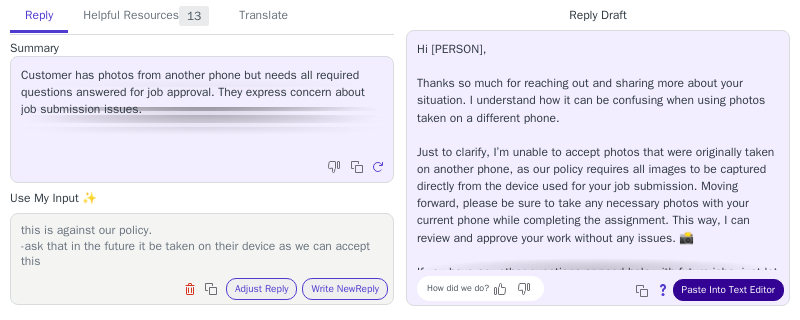 click on "Paste Into Text Editor" at bounding box center [728, 290] 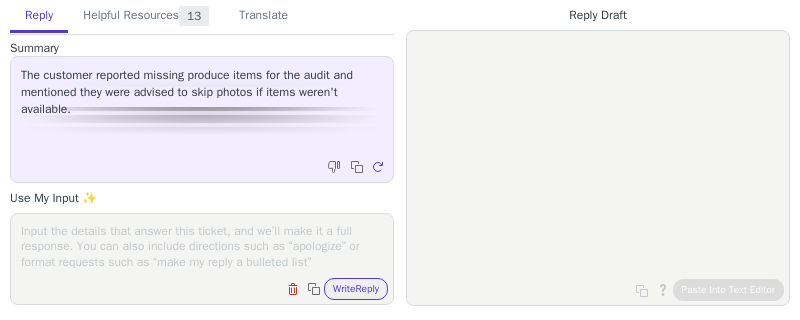 scroll, scrollTop: 0, scrollLeft: 0, axis: both 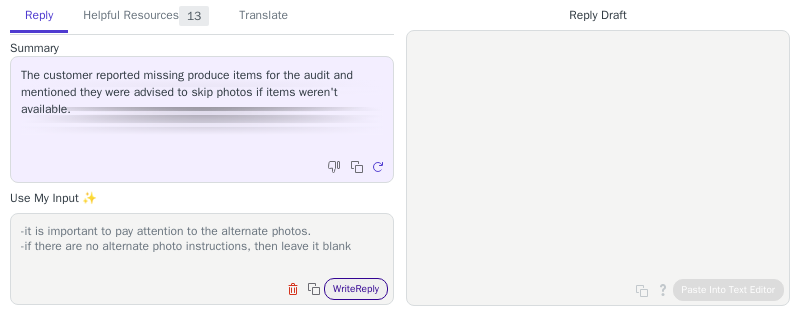 type on "-it is important to pay attention to the alternate photos.
-if there are no alternate photo instructions, then leave it blank" 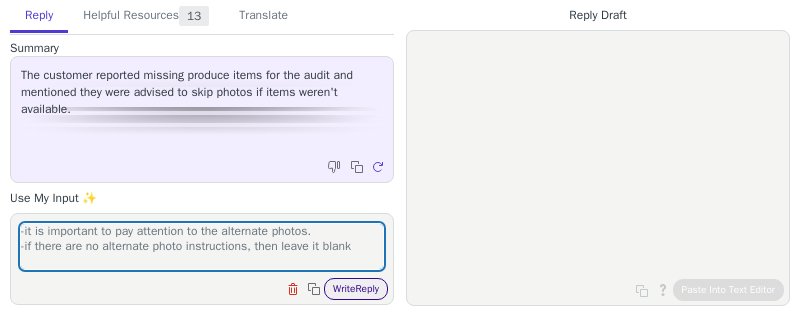 click on "Write  Reply" at bounding box center [356, 289] 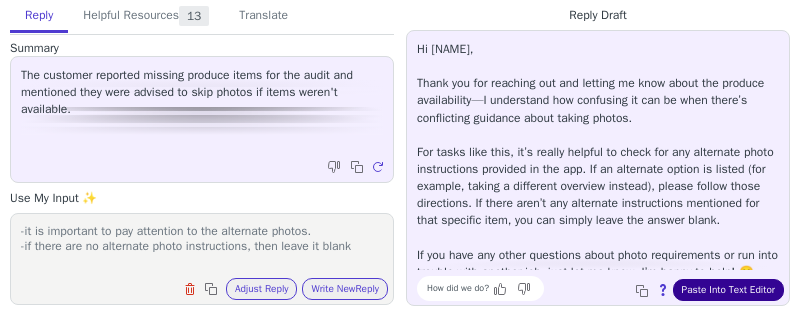 click on "Paste Into Text Editor" at bounding box center [728, 290] 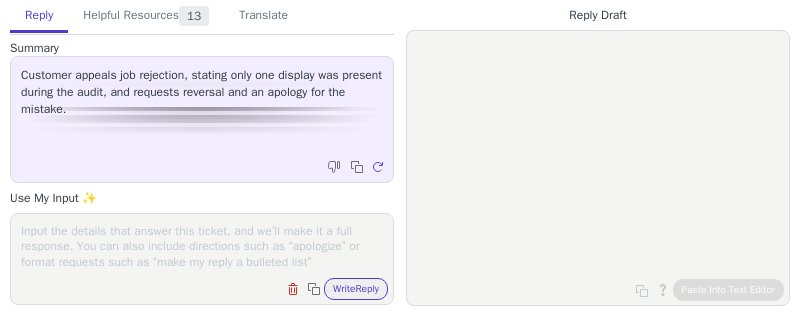 scroll, scrollTop: 0, scrollLeft: 0, axis: both 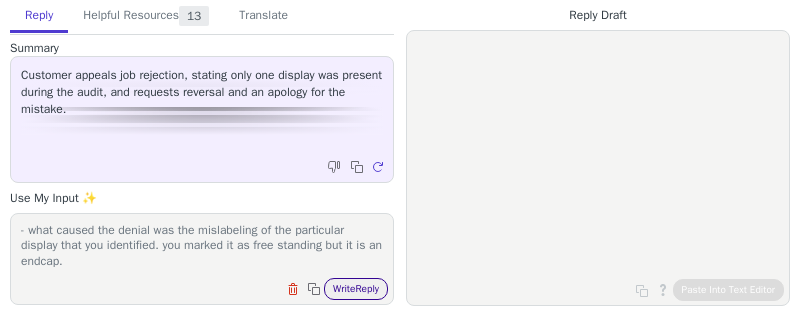 type on "-thanks for your feedback but the lack of submissions is actually not what caused the denial.
- what caused the denial was the mislabeling of the particular display that you identified. you marked it as free standing but it is an endcap." 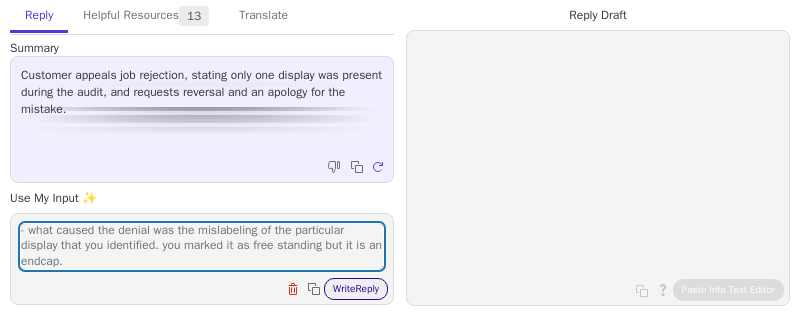 click on "Write  Reply" at bounding box center (356, 289) 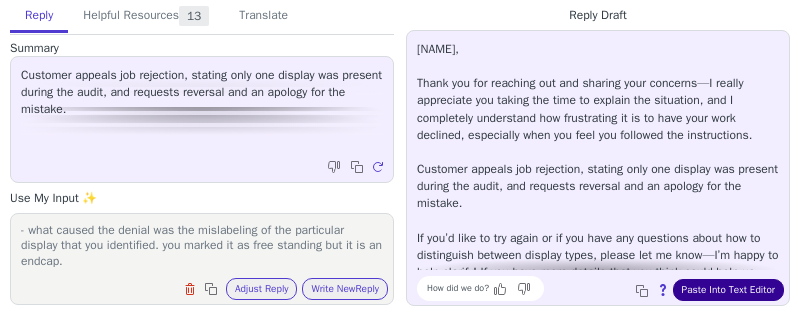 click on "Paste Into Text Editor" at bounding box center (728, 290) 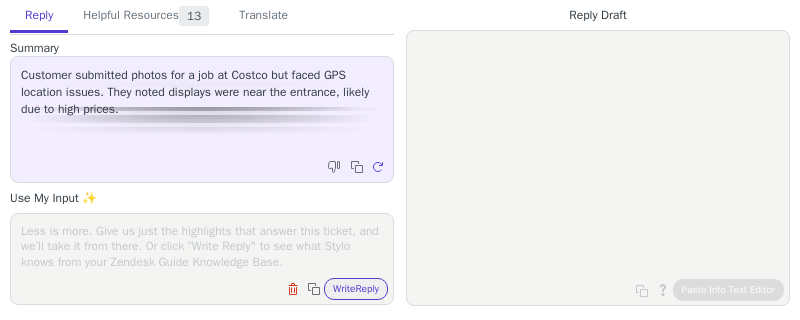 scroll, scrollTop: 0, scrollLeft: 0, axis: both 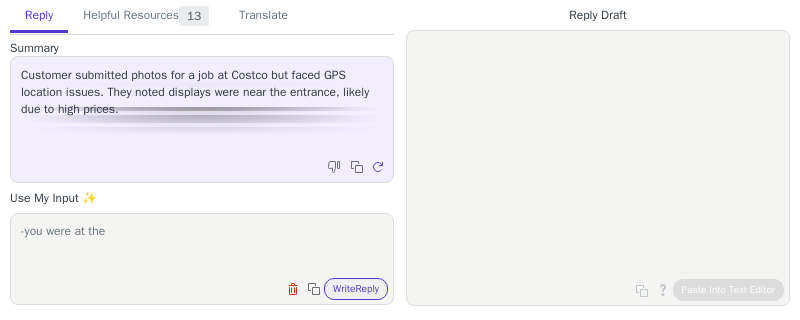 paste on "[NUMBER] [STREET], [CITY], [STATE] [POSTAL_CODE]" 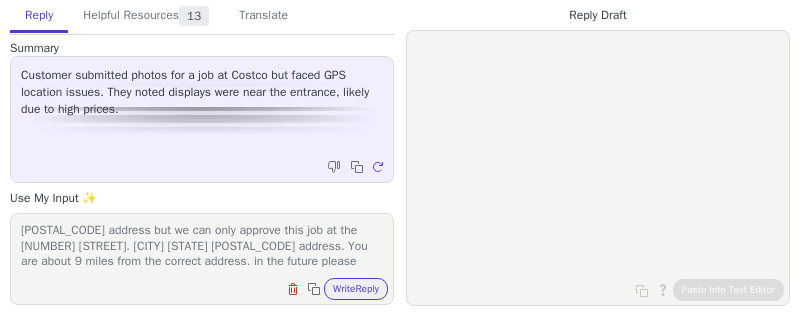scroll, scrollTop: 31, scrollLeft: 0, axis: vertical 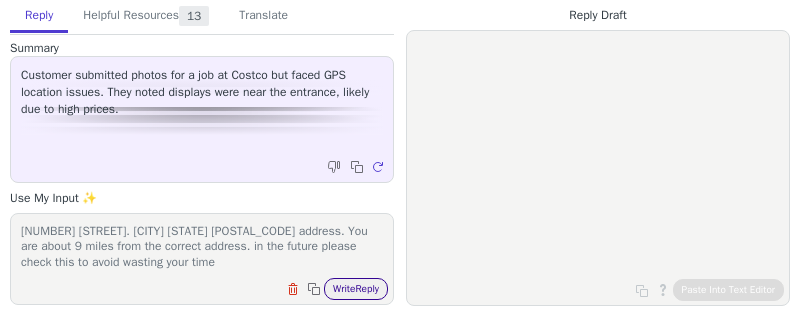 type on "-you were at the [NUMBER] [STREET], [CITY], [STATE] [POSTAL_CODE] address but we can only approve this job at the [NUMBER] [STREET]. [CITY] [STATE] [POSTAL_CODE] address. You are about 9 miles from the correct address. in the future please check this to avoid wasting your time" 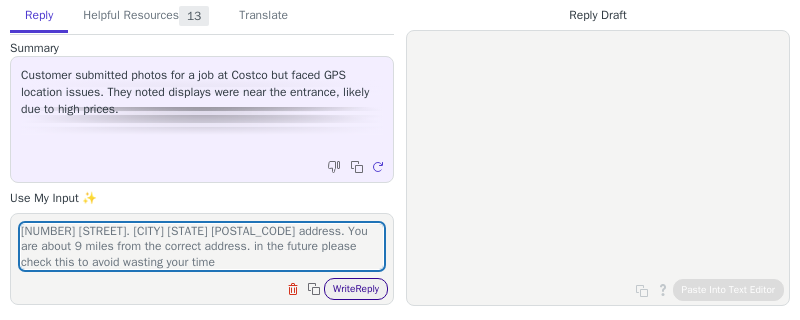 click on "Write  Reply" at bounding box center [356, 289] 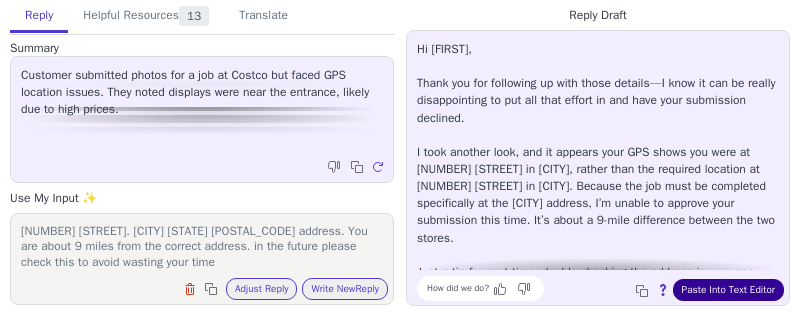 click on "Paste Into Text Editor" at bounding box center (728, 290) 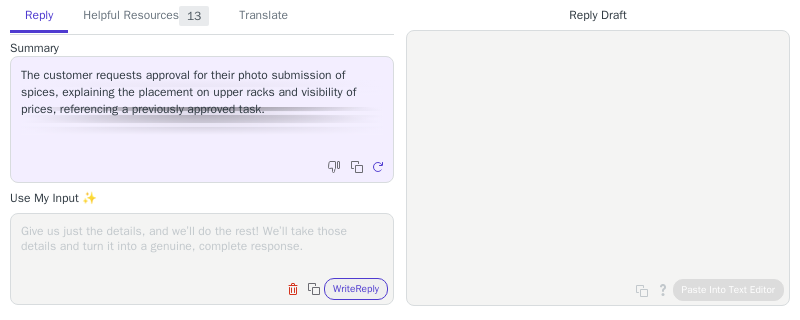 scroll, scrollTop: 0, scrollLeft: 0, axis: both 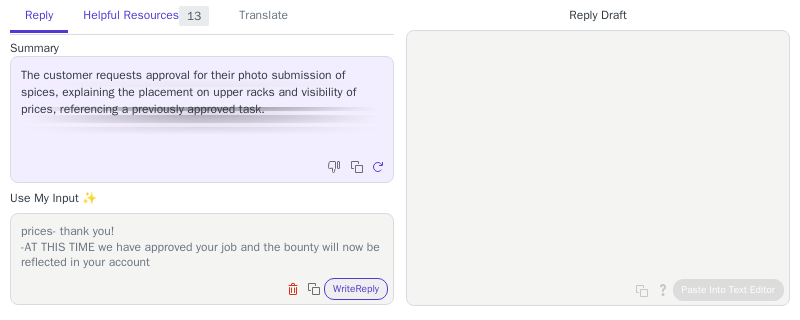 type on "-thank you for pointing out that the spices are not located on the ground level.
-I agree that you did an excellent job capturing the product and the prices- thank you!
-AT THIS TIME we have approved your job and the bounty will now be reflected in your account" 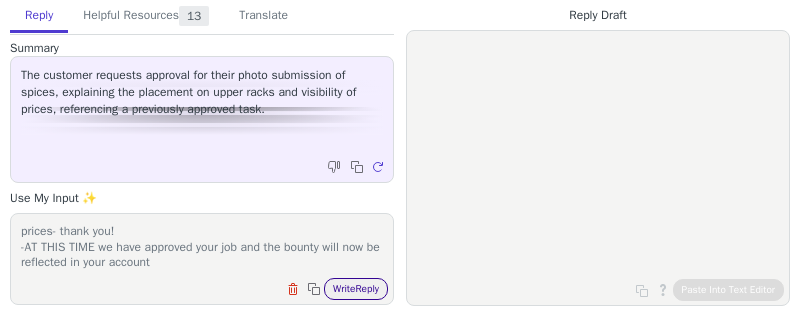 click on "Write  Reply" at bounding box center [356, 289] 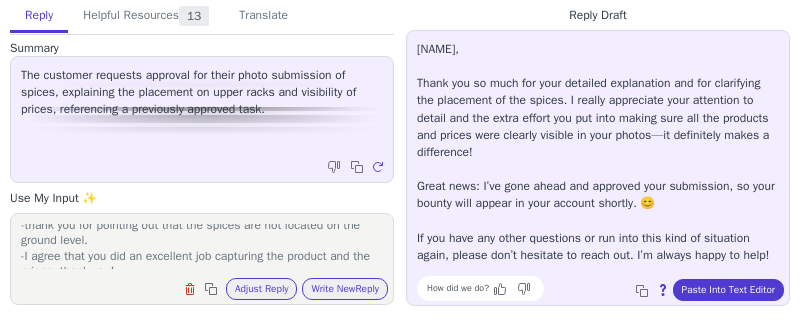 scroll, scrollTop: 0, scrollLeft: 0, axis: both 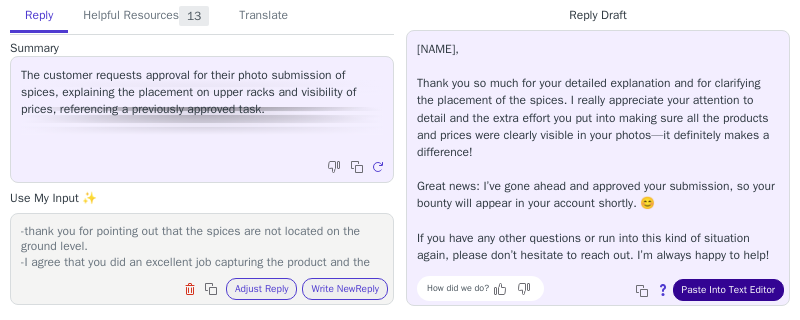 click on "Paste Into Text Editor" at bounding box center [728, 290] 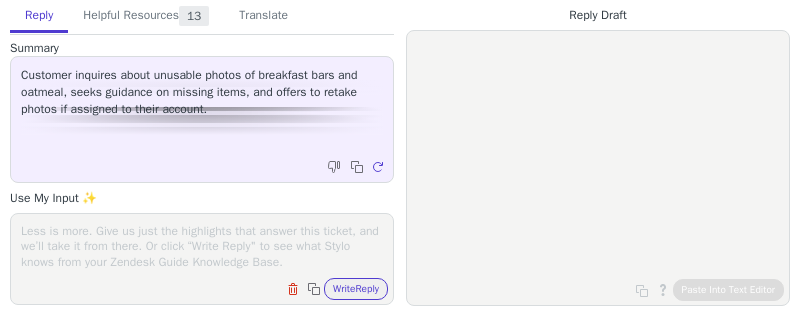 scroll, scrollTop: 0, scrollLeft: 0, axis: both 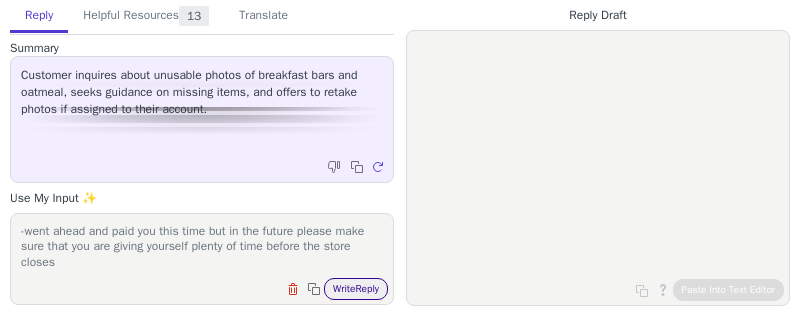type on "-went ahead and paid you this time but in the future please make sure that you are giving yourself plenty of time before the store closes" 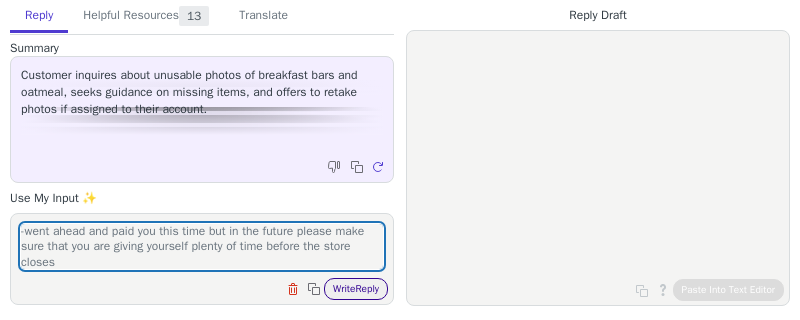 click on "Write  Reply" at bounding box center (356, 289) 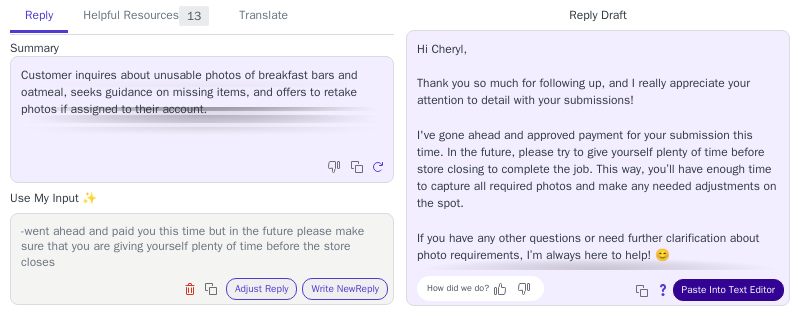 click on "Paste Into Text Editor" at bounding box center [728, 290] 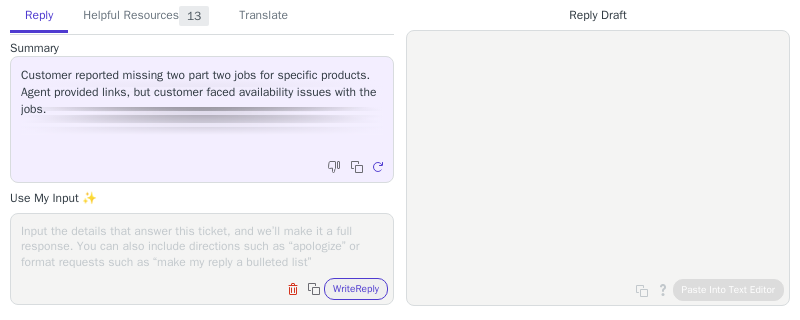 scroll, scrollTop: 0, scrollLeft: 0, axis: both 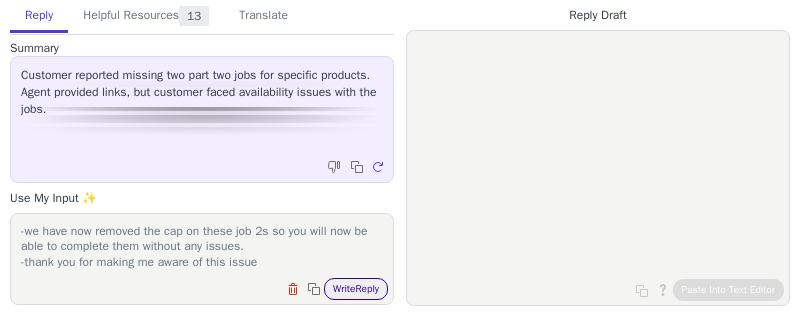 type on "-we have now removed the cap on these job 2s so you will now be able to complete them without any issues.
-thank you for making me aware of this issue" 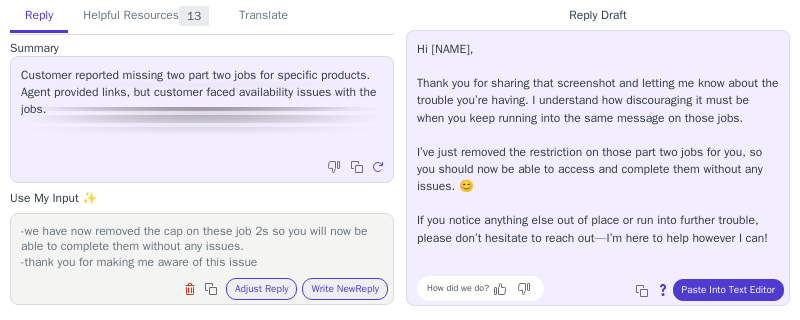 scroll, scrollTop: 11, scrollLeft: 0, axis: vertical 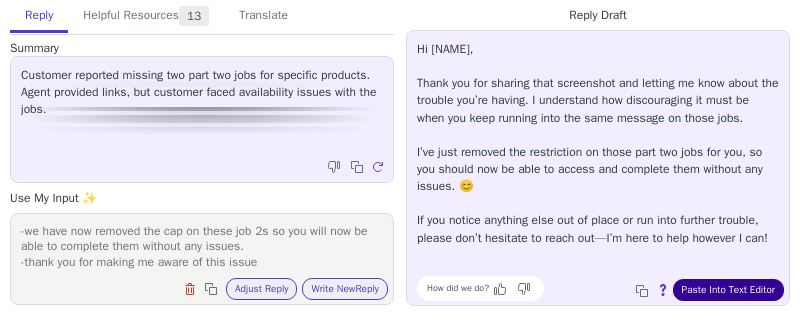click on "Paste Into Text Editor" at bounding box center (728, 290) 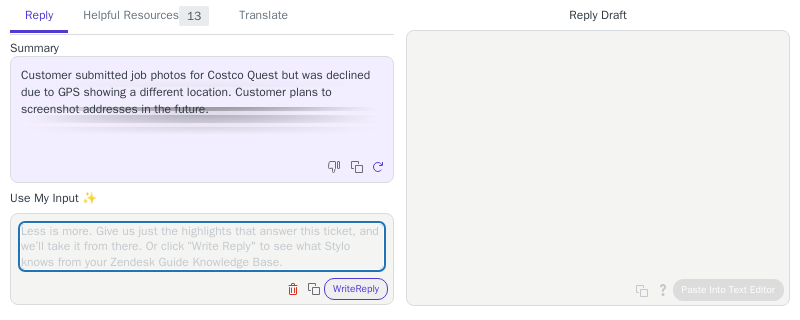 scroll, scrollTop: 0, scrollLeft: 0, axis: both 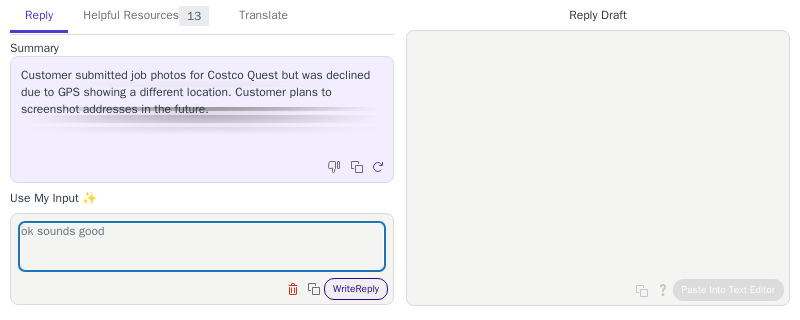 type on "ok sounds good" 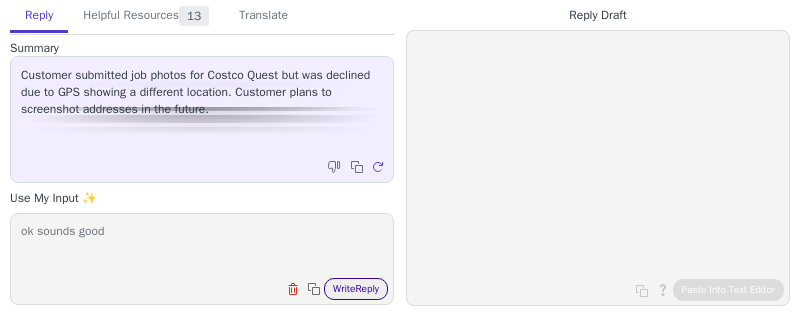 click on "Write  Reply" at bounding box center [356, 289] 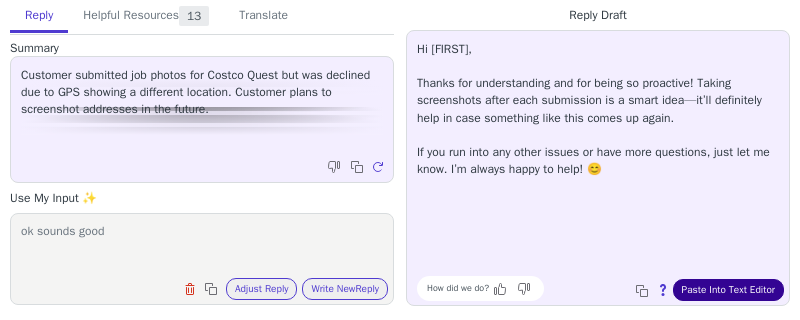 click on "Paste Into Text Editor" at bounding box center [728, 290] 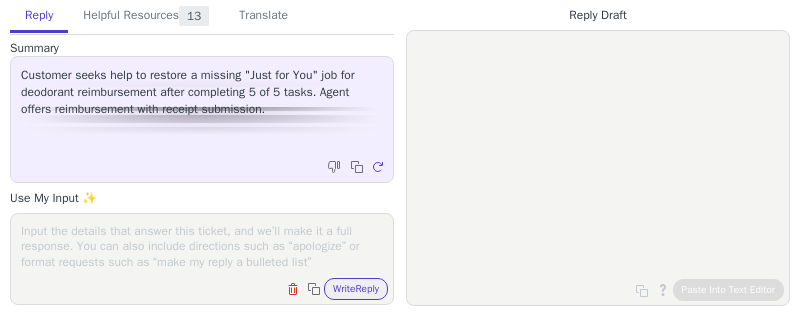 scroll, scrollTop: 0, scrollLeft: 0, axis: both 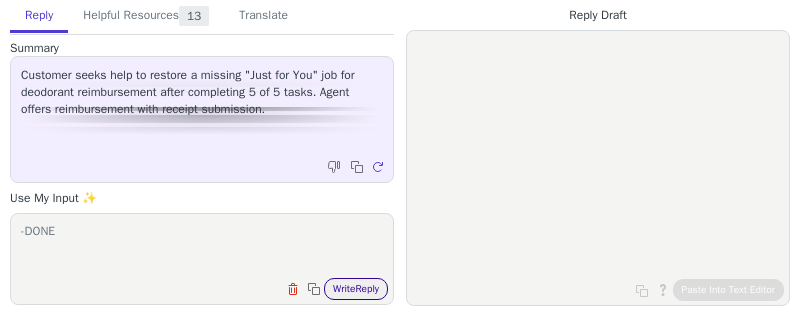 type on "-DONE" 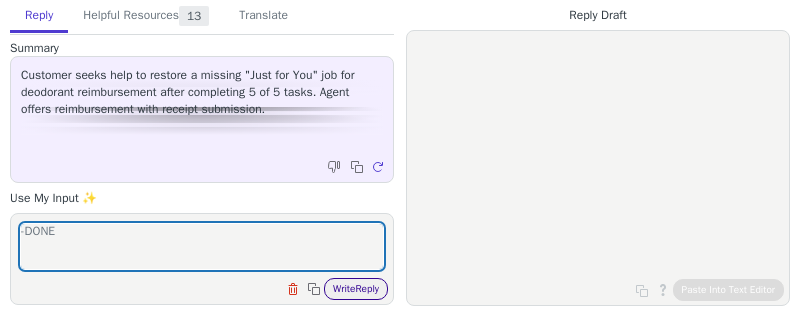click on "Write  Reply" at bounding box center [356, 289] 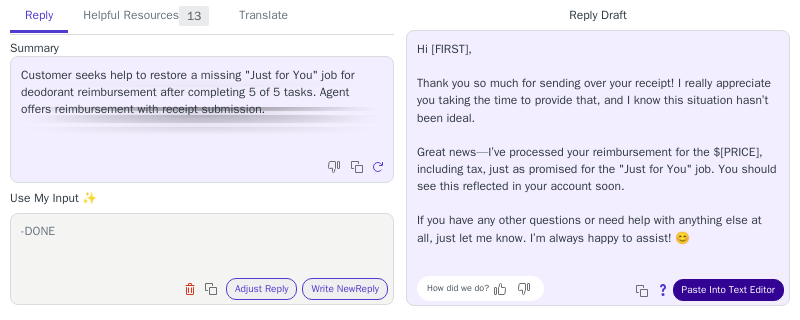 click on "Paste Into Text Editor" at bounding box center (728, 290) 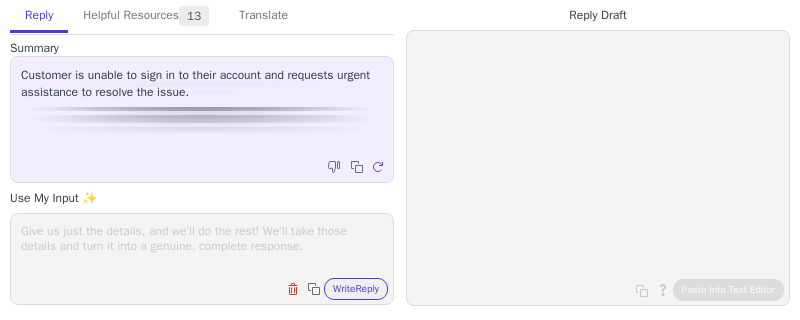 scroll, scrollTop: 0, scrollLeft: 0, axis: both 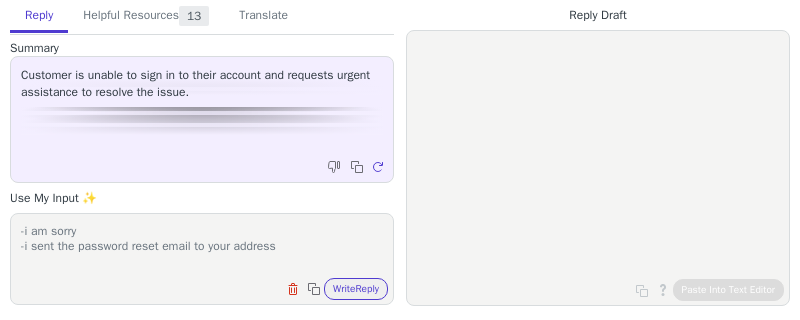 paste on "[EMAIL]" 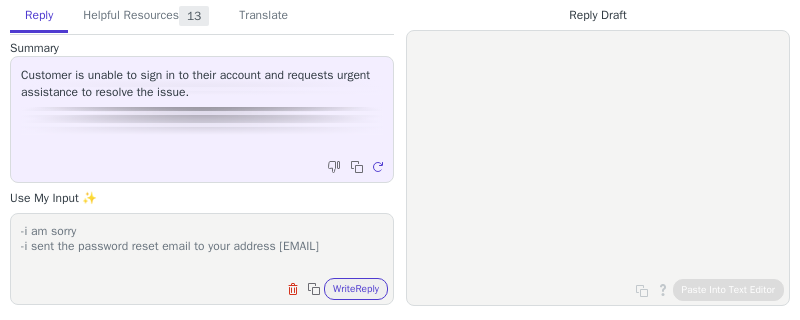 scroll, scrollTop: 16, scrollLeft: 0, axis: vertical 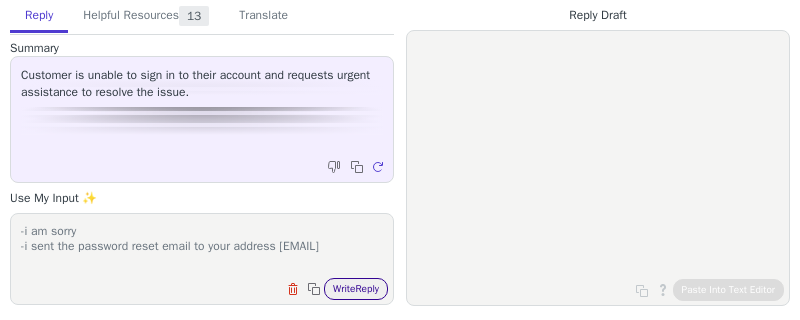 type on "-i am sorry
-i sent the password reset email to your address [EMAIL]" 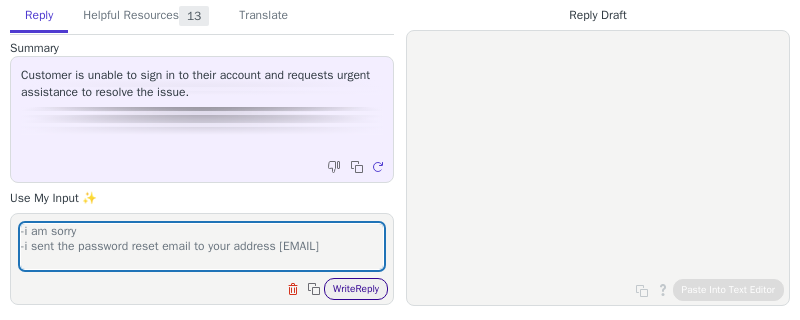 click on "Write  Reply" at bounding box center [356, 289] 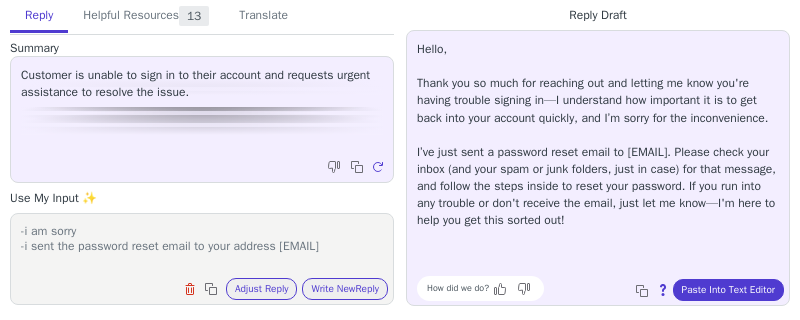 drag, startPoint x: 476, startPoint y: 260, endPoint x: 409, endPoint y: 45, distance: 225.1977 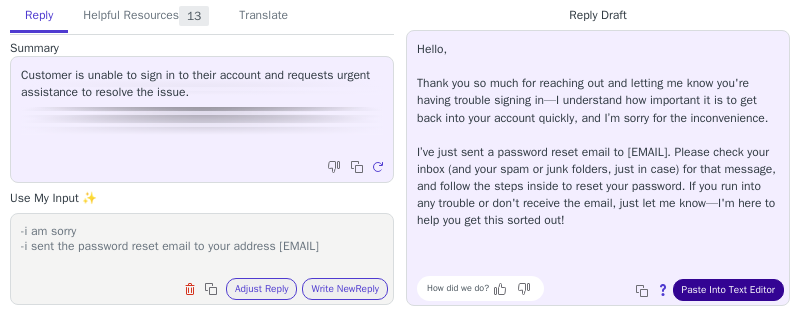 click on "Paste Into Text Editor" at bounding box center (728, 290) 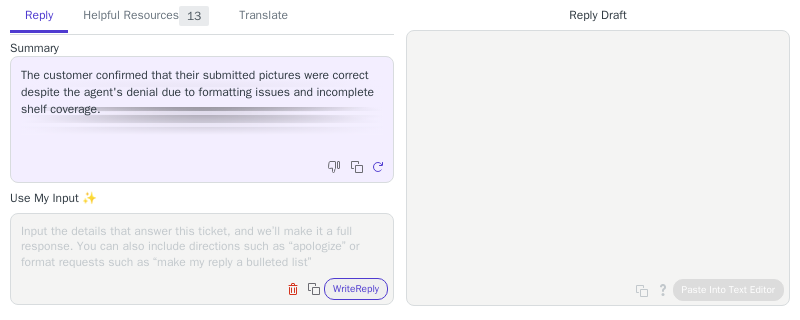 scroll, scrollTop: 0, scrollLeft: 0, axis: both 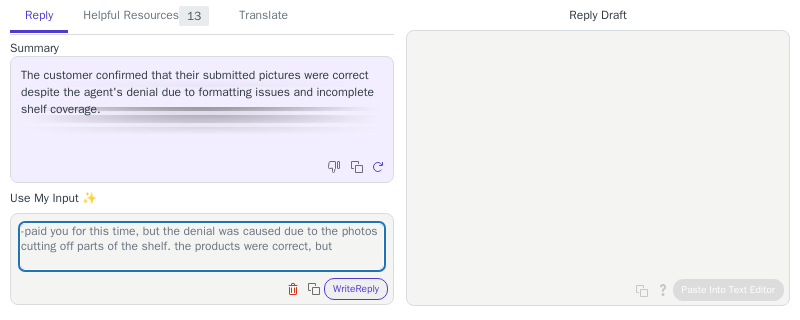 click on "Clear field Copy to clipboard Write  Reply" at bounding box center [212, 287] 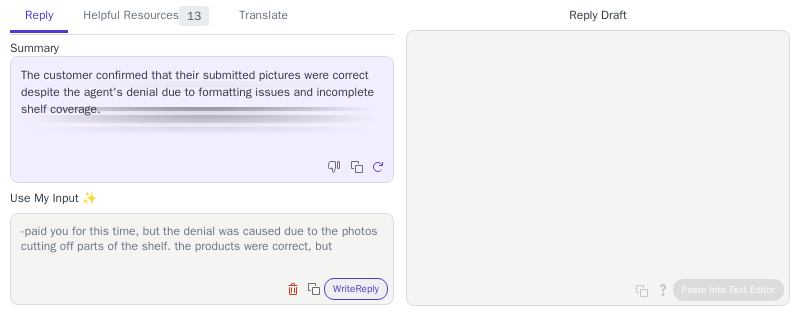 click on "-paid you for this time, but the denial was caused due to the photos cutting off parts of the shelf. the products were correct, but" at bounding box center (202, 246) 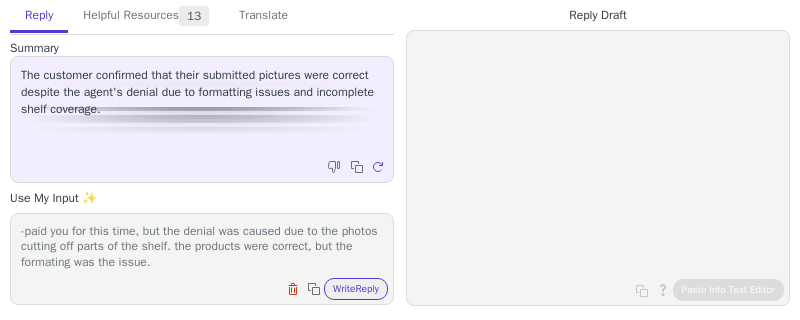 scroll, scrollTop: 16, scrollLeft: 0, axis: vertical 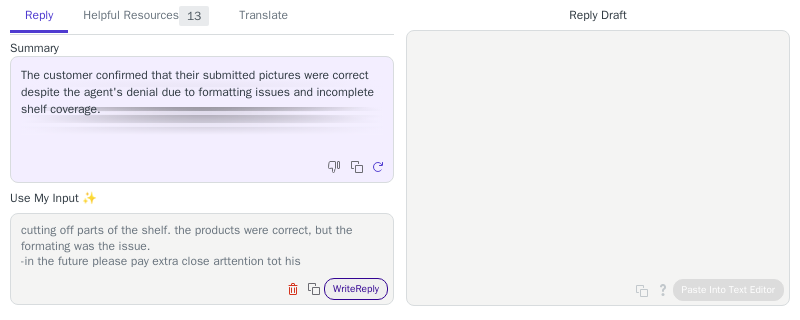 type on "-paid you for this time, but the denial was caused due to the photos cutting off parts of the shelf. the products were correct, but the formating was the issue.
-in the future please pay extra close arttention tot his" 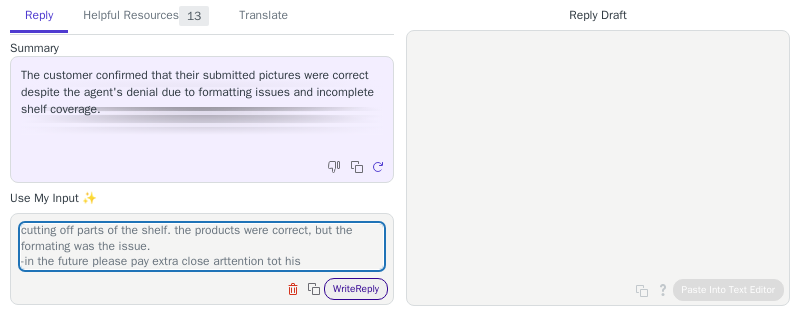 click on "Write  Reply" at bounding box center (356, 289) 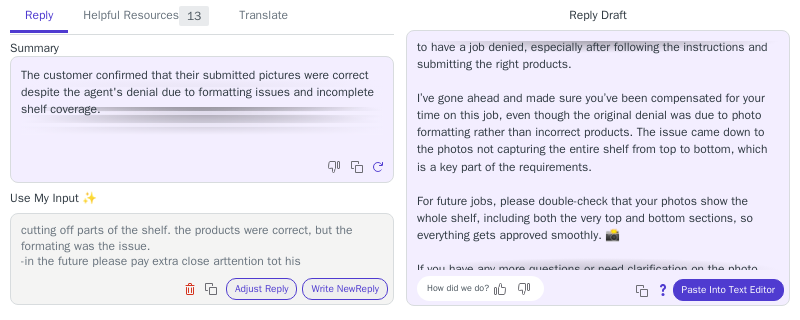 scroll, scrollTop: 96, scrollLeft: 0, axis: vertical 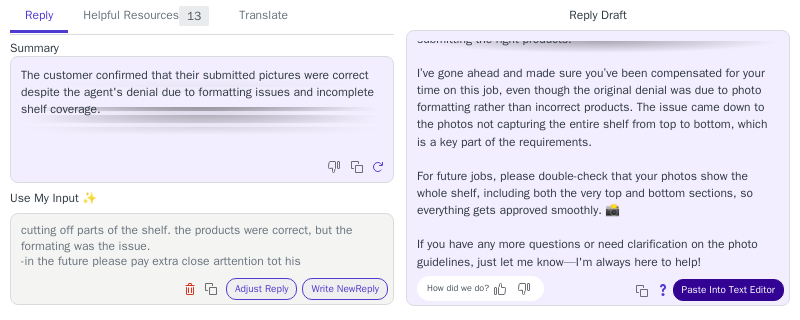 click on "Paste Into Text Editor" at bounding box center [728, 290] 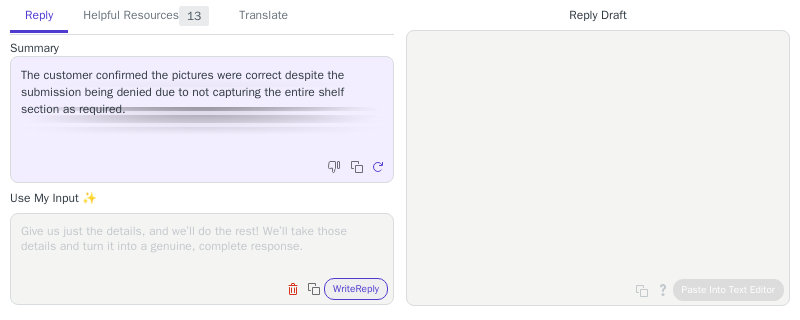 scroll, scrollTop: 0, scrollLeft: 0, axis: both 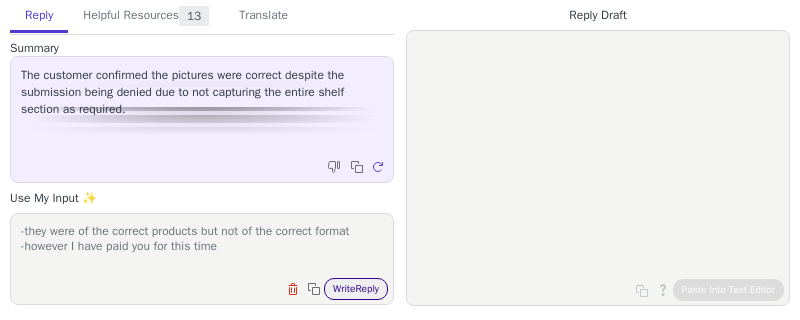type on "-they were of the correct products but not of the correct format
-however I have paid you for this time" 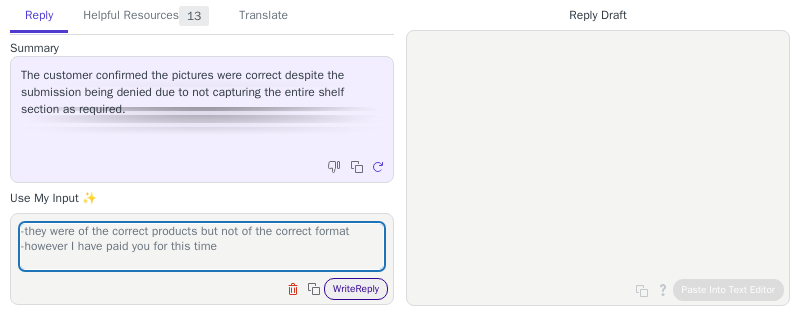 click on "Write  Reply" at bounding box center (356, 289) 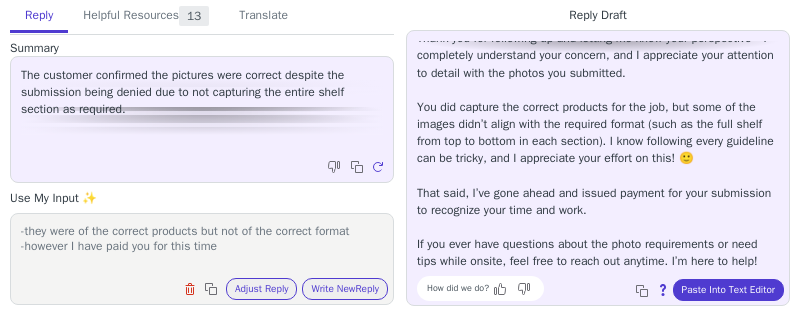scroll, scrollTop: 0, scrollLeft: 0, axis: both 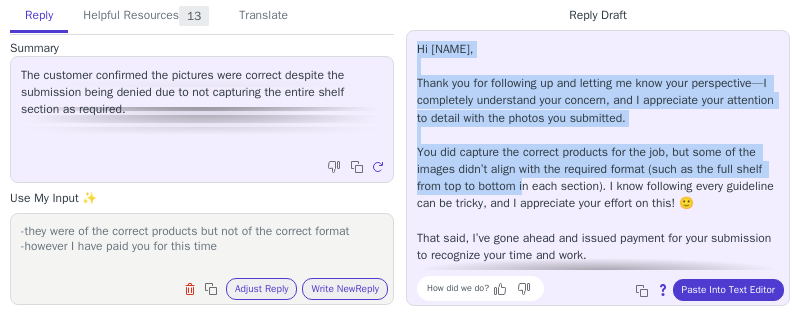 drag, startPoint x: 413, startPoint y: 49, endPoint x: 584, endPoint y: 207, distance: 232.81967 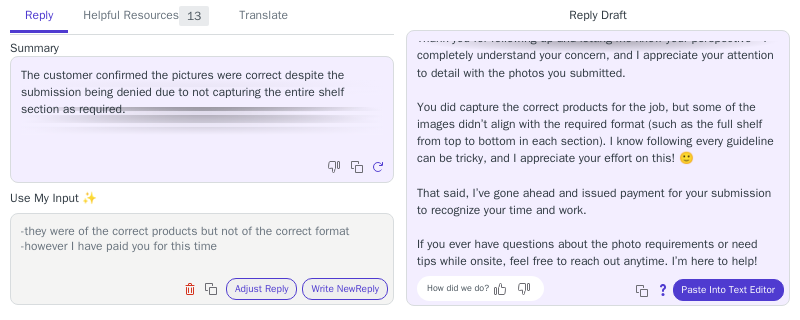 scroll, scrollTop: 0, scrollLeft: 0, axis: both 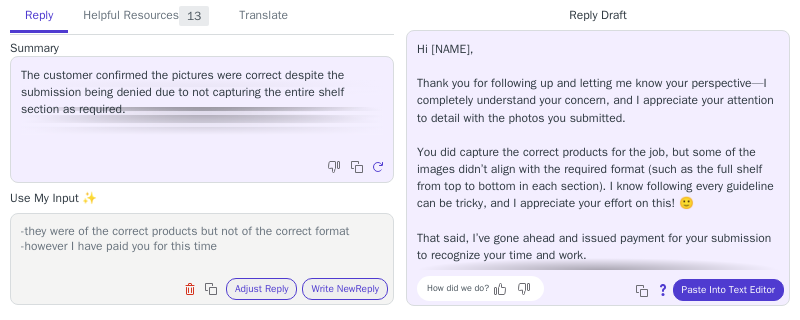 click on "Hi Daniel, Thank you for following up and letting me know your perspective—I completely understand your concern, and I appreciate your attention to detail with the photos you submitted. You did capture the correct products for the job, but some of the images didn’t align with the required format (such as the full shelf from top to bottom in each section). I know following every guideline can be tricky, and I appreciate your effort on this! 🙂 That said, I’ve gone ahead and issued payment for your submission to recognize your time and work. If you ever have questions about the photo requirements or need tips while onsite, feel free to reach out anytime. I’m here to help!" at bounding box center (598, 178) 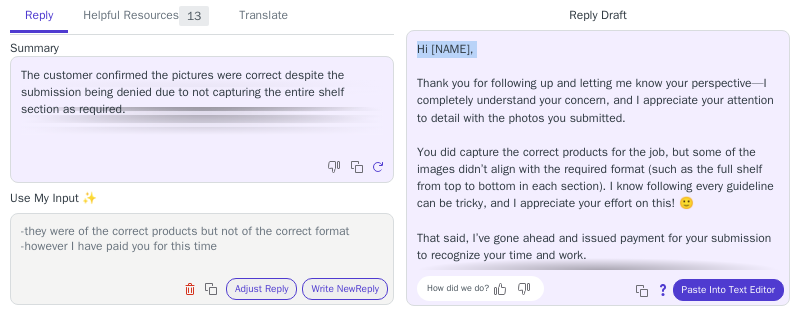 click on "Hi Daniel, Thank you for following up and letting me know your perspective—I completely understand your concern, and I appreciate your attention to detail with the photos you submitted. You did capture the correct products for the job, but some of the images didn’t align with the required format (such as the full shelf from top to bottom in each section). I know following every guideline can be tricky, and I appreciate your effort on this! 🙂 That said, I’ve gone ahead and issued payment for your submission to recognize your time and work. If you ever have questions about the photo requirements or need tips while onsite, feel free to reach out anytime. I’m here to help!" at bounding box center (598, 178) 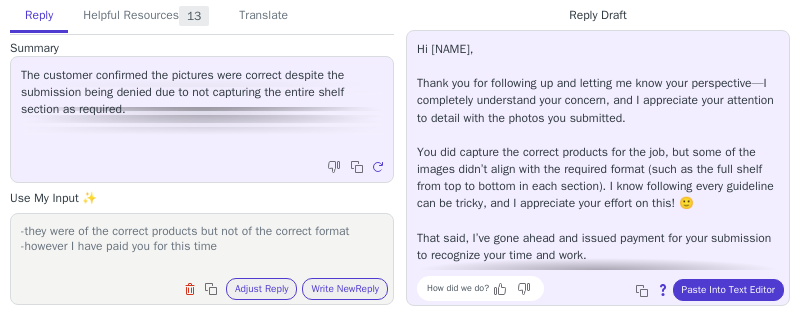 click on "Hi Daniel, Thank you for following up and letting me know your perspective—I completely understand your concern, and I appreciate your attention to detail with the photos you submitted. You did capture the correct products for the job, but some of the images didn’t align with the required format (such as the full shelf from top to bottom in each section). I know following every guideline can be tricky, and I appreciate your effort on this! 🙂 That said, I’ve gone ahead and issued payment for your submission to recognize your time and work. If you ever have questions about the photo requirements or need tips while onsite, feel free to reach out anytime. I’m here to help!" at bounding box center [598, 178] 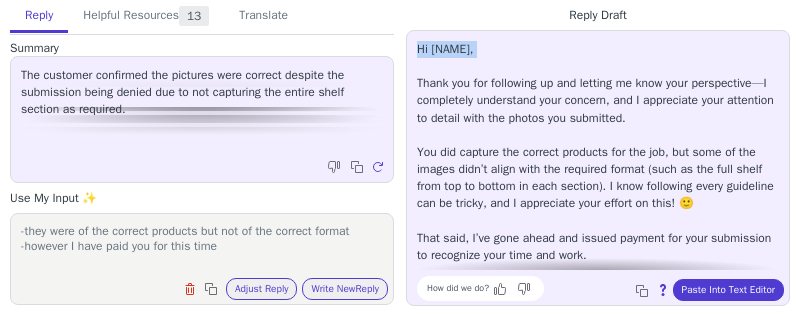 click on "Hi Daniel, Thank you for following up and letting me know your perspective—I completely understand your concern, and I appreciate your attention to detail with the photos you submitted. You did capture the correct products for the job, but some of the images didn’t align with the required format (such as the full shelf from top to bottom in each section). I know following every guideline can be tricky, and I appreciate your effort on this! 🙂 That said, I’ve gone ahead and issued payment for your submission to recognize your time and work. If you ever have questions about the photo requirements or need tips while onsite, feel free to reach out anytime. I’m here to help!" at bounding box center [598, 178] 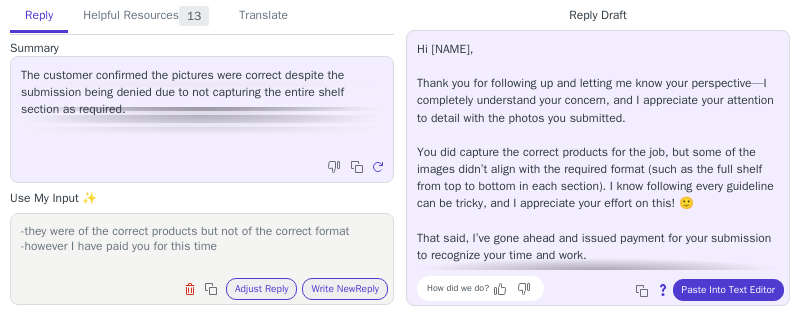 click on "Hi Daniel, Thank you for following up and letting me know your perspective—I completely understand your concern, and I appreciate your attention to detail with the photos you submitted. You did capture the correct products for the job, but some of the images didn’t align with the required format (such as the full shelf from top to bottom in each section). I know following every guideline can be tricky, and I appreciate your effort on this! 🙂 That said, I’ve gone ahead and issued payment for your submission to recognize your time and work. If you ever have questions about the photo requirements or need tips while onsite, feel free to reach out anytime. I’m here to help!" at bounding box center [598, 178] 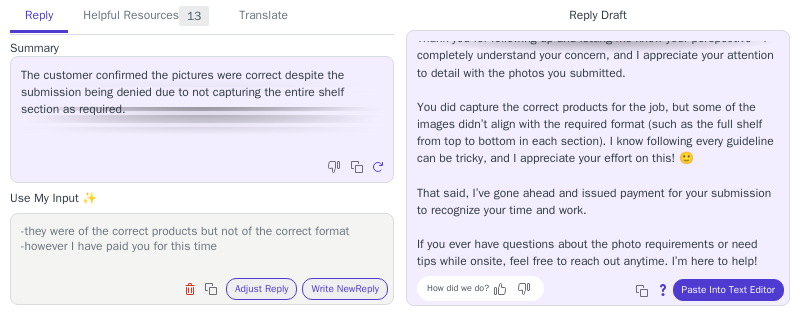 scroll, scrollTop: 0, scrollLeft: 0, axis: both 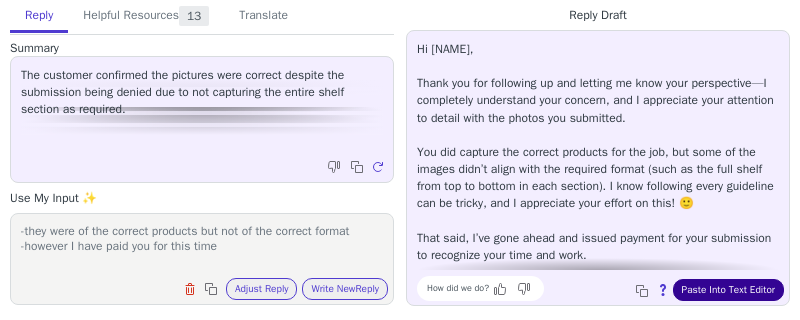 click on "Paste Into Text Editor" at bounding box center [728, 290] 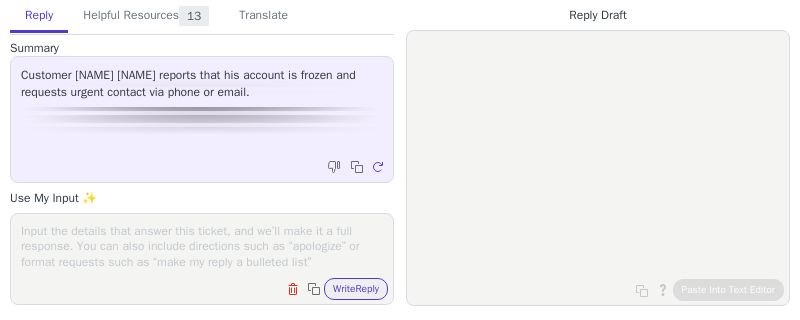 scroll, scrollTop: 0, scrollLeft: 0, axis: both 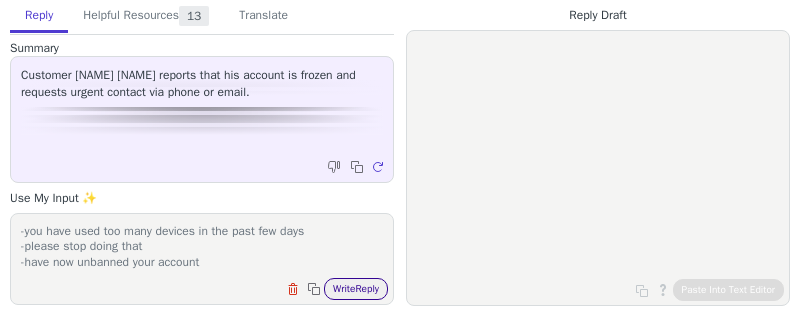 type on "-you have used too many devices in the past few days
-please stop doing that
-have now unbanned your account" 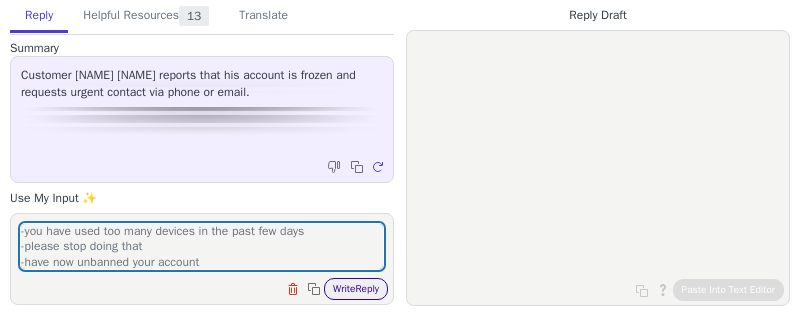 click on "Write  Reply" at bounding box center (356, 289) 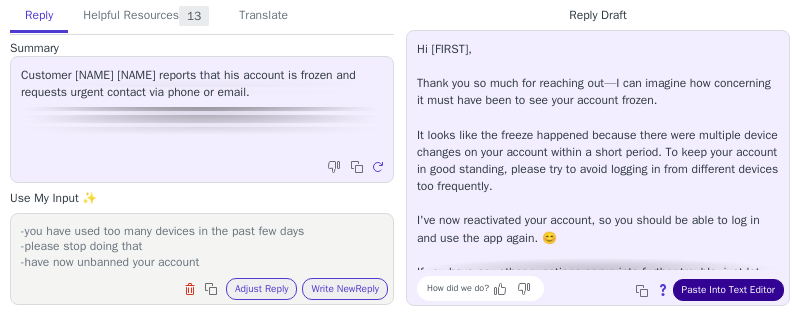 click on "Paste Into Text Editor" at bounding box center [728, 290] 